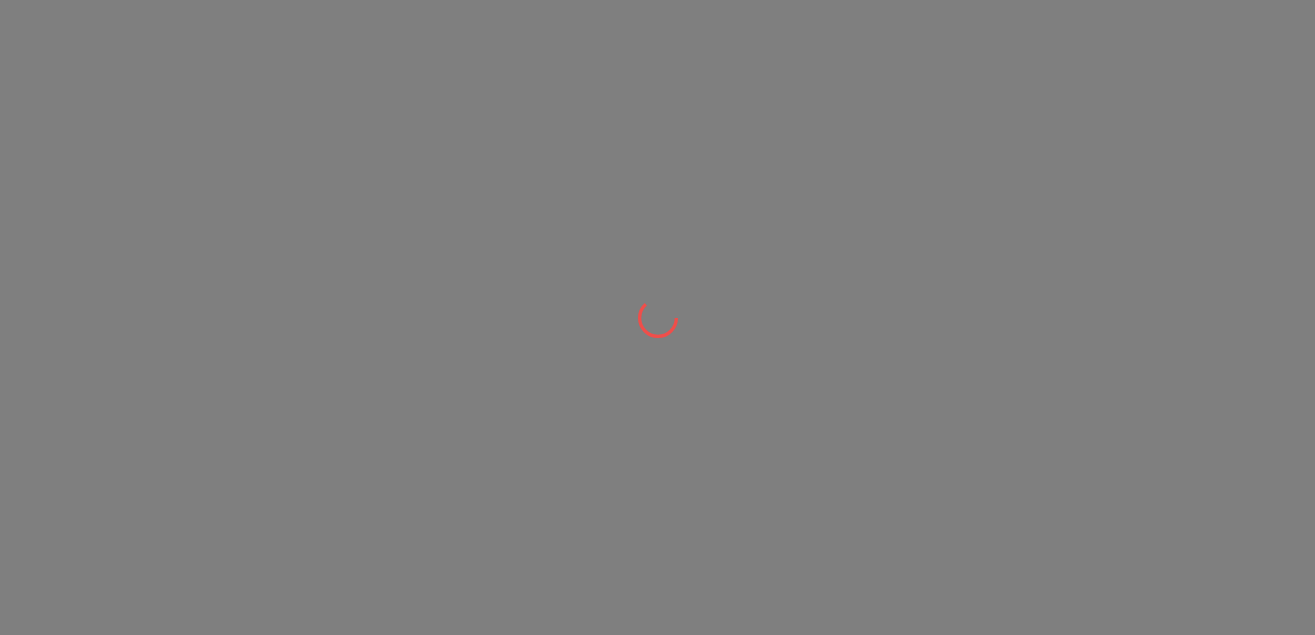 scroll, scrollTop: 0, scrollLeft: 0, axis: both 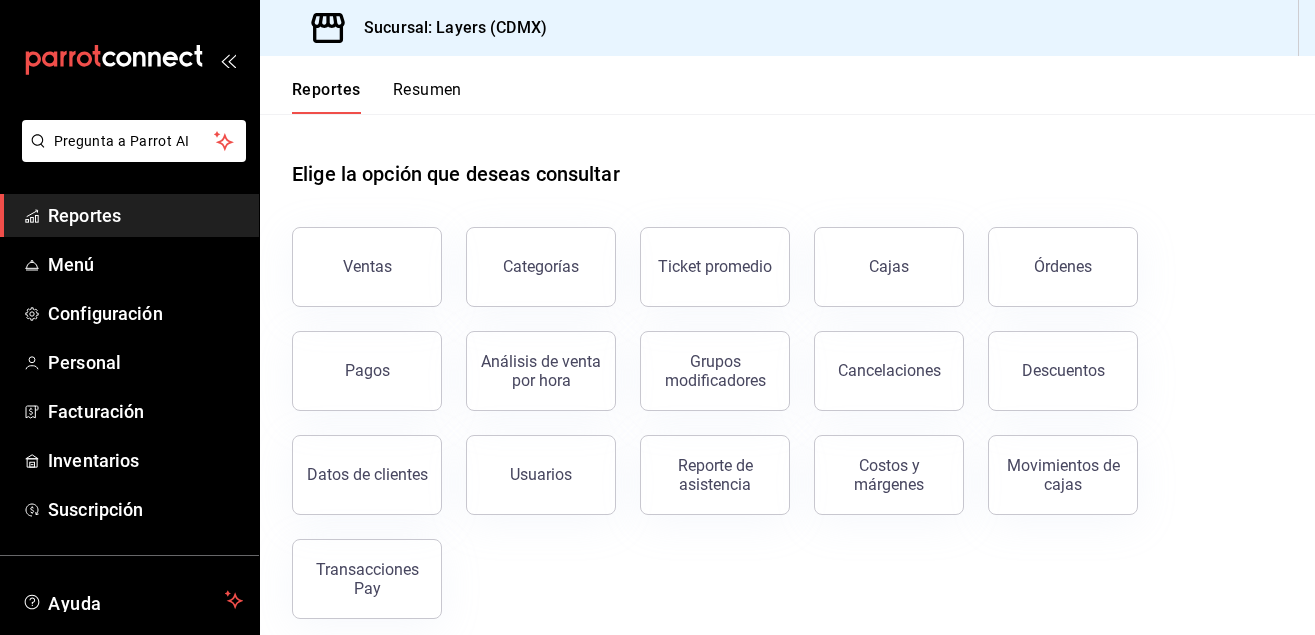 click on "Transacciones Pay" at bounding box center [367, 579] 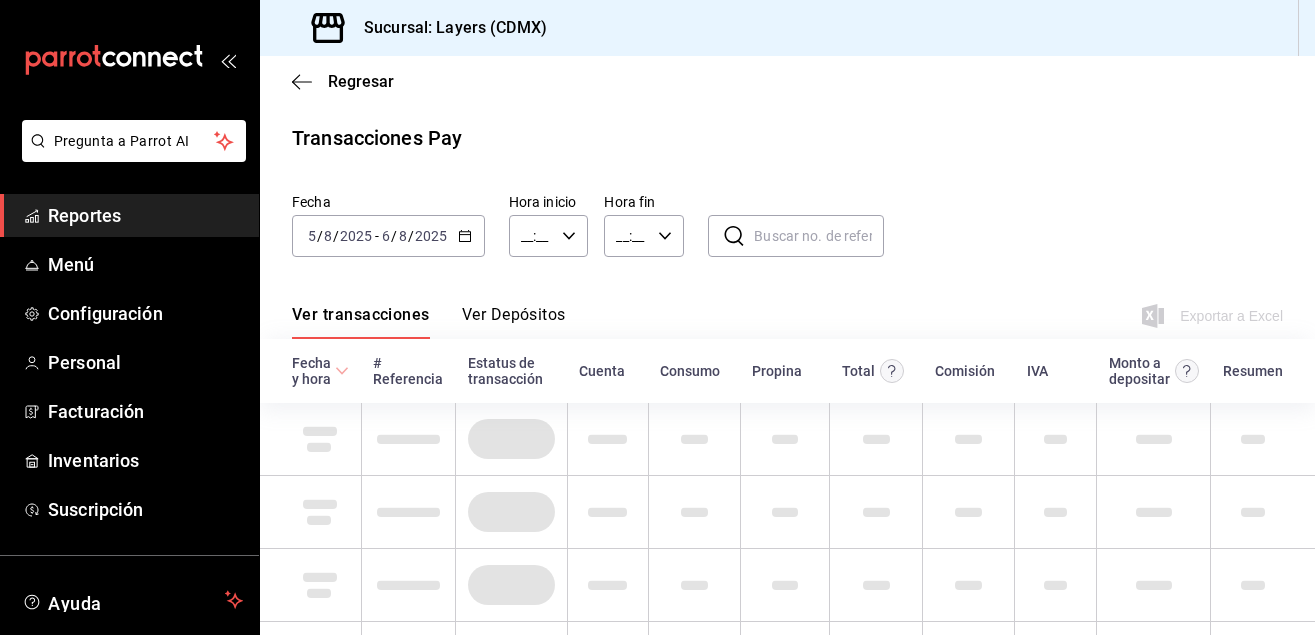 type on "00:00" 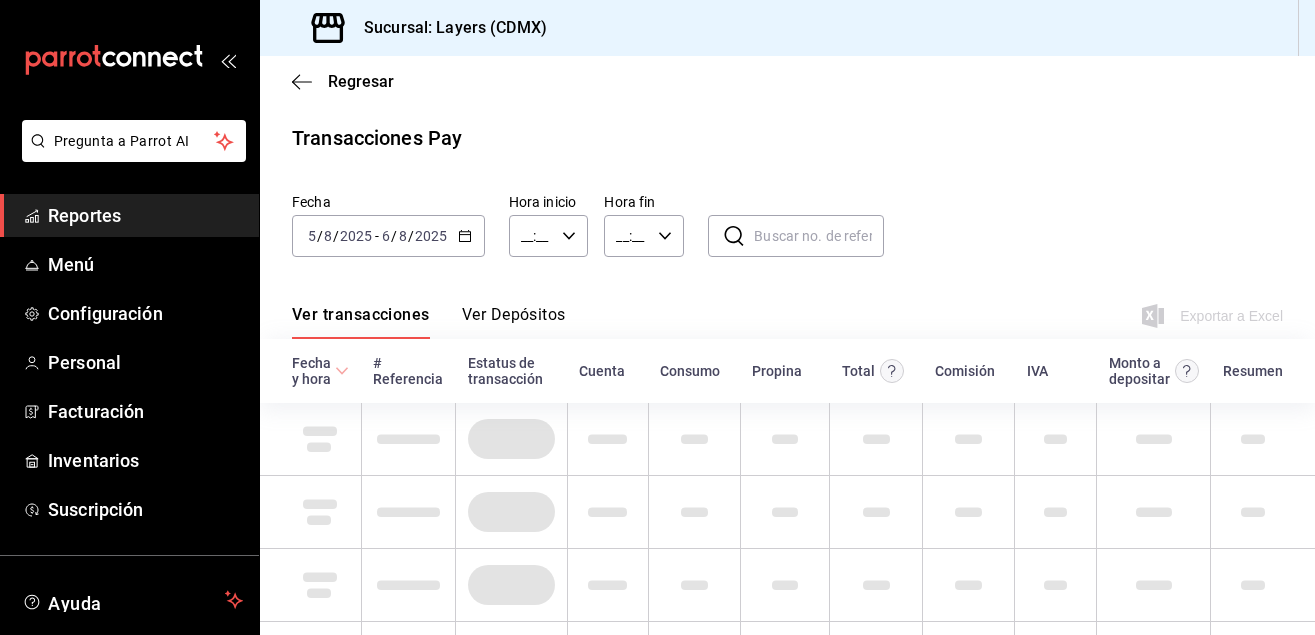 type on "23:59" 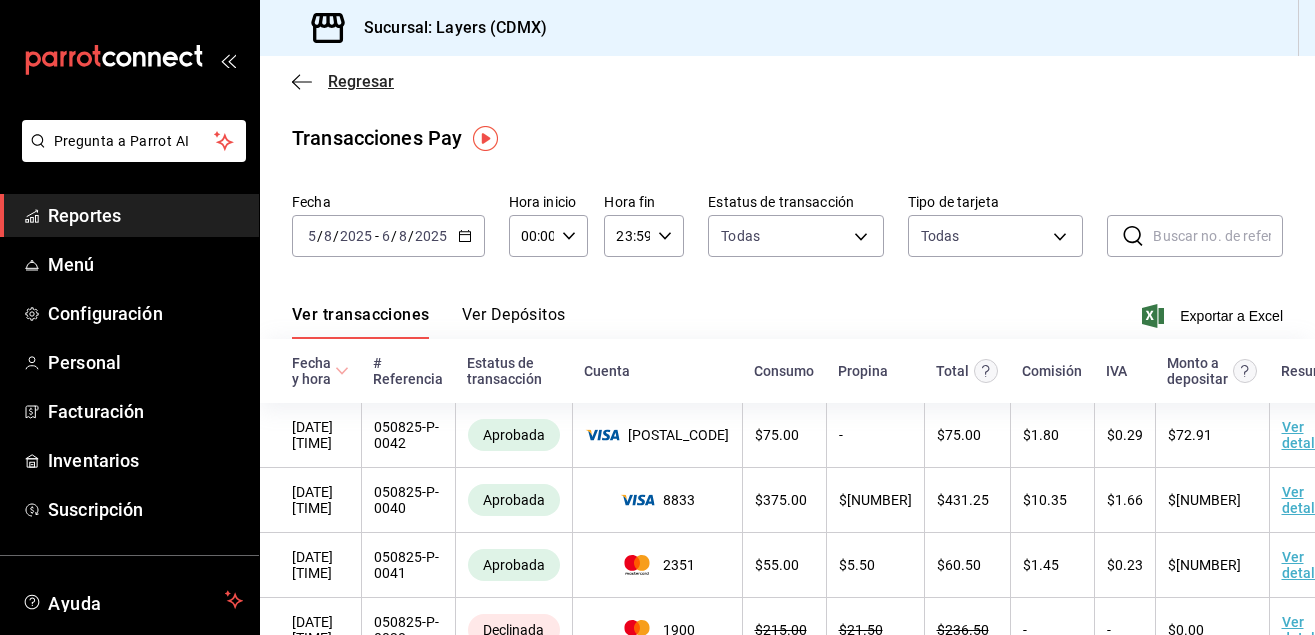 click on "Regresar" at bounding box center [361, 81] 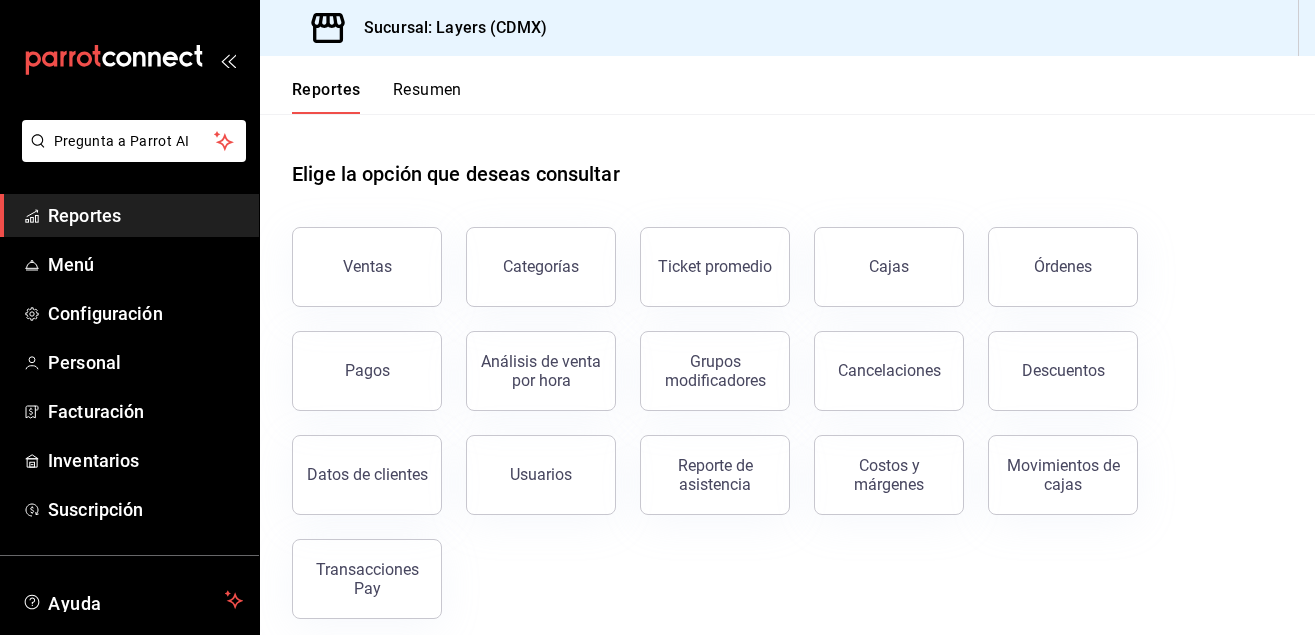 scroll, scrollTop: 16, scrollLeft: 0, axis: vertical 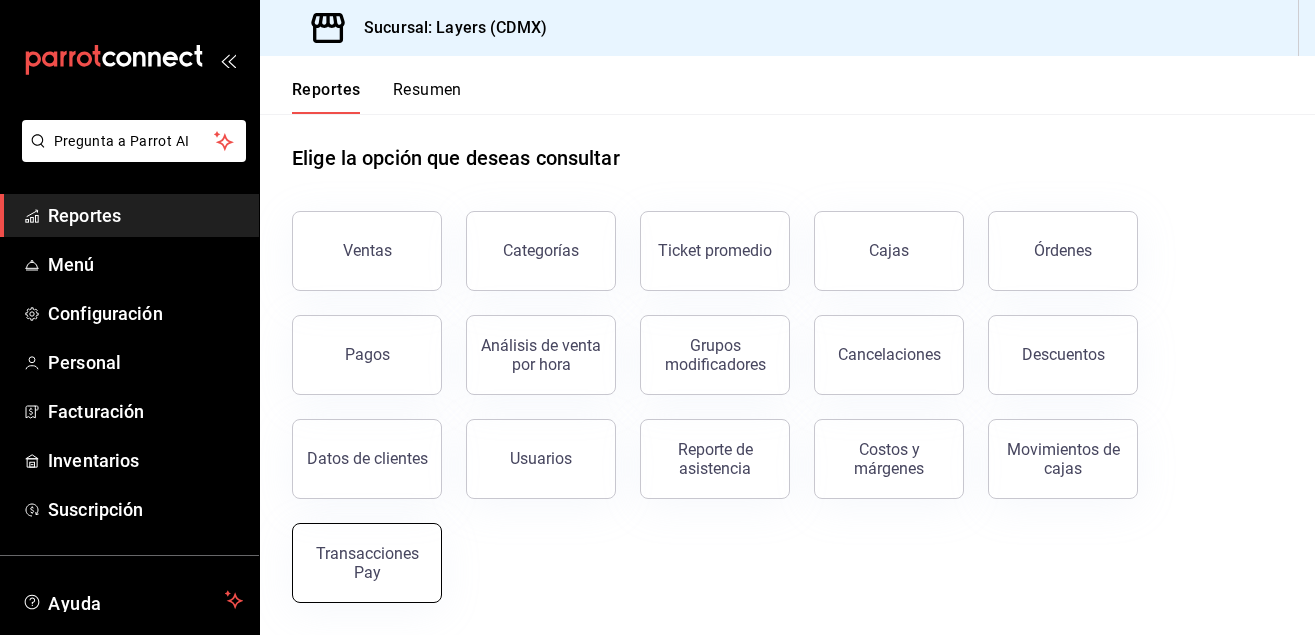 click on "Transacciones Pay" at bounding box center [367, 563] 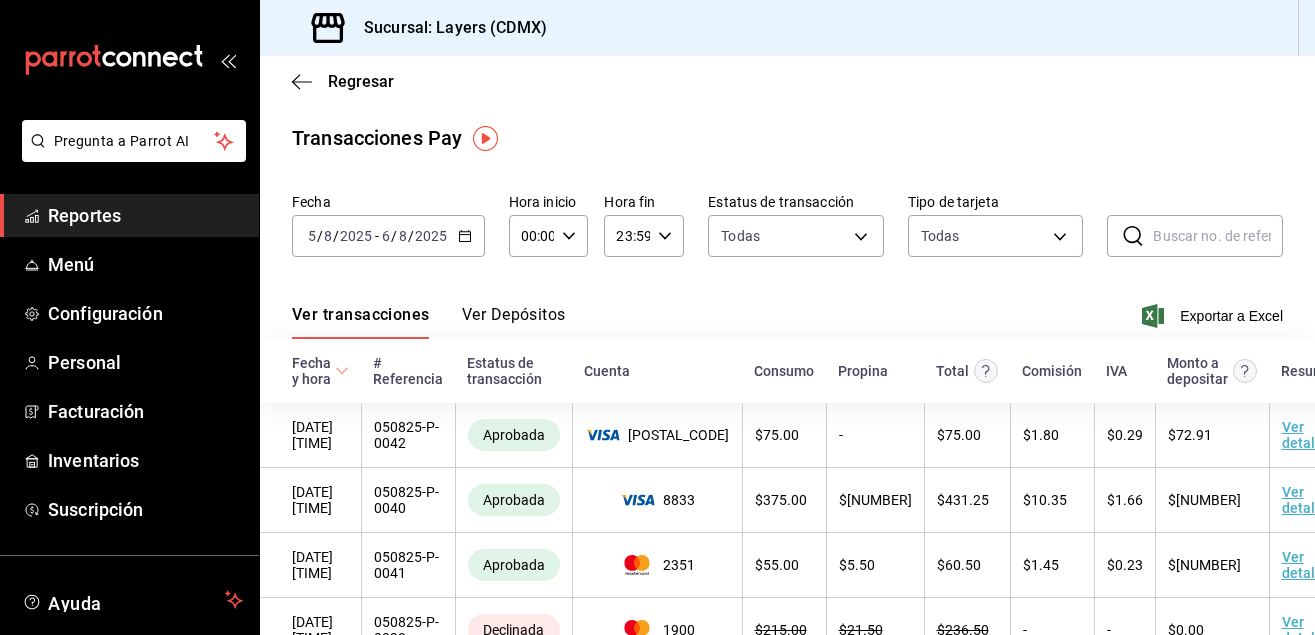 click on "Ver Depósitos" at bounding box center (514, 322) 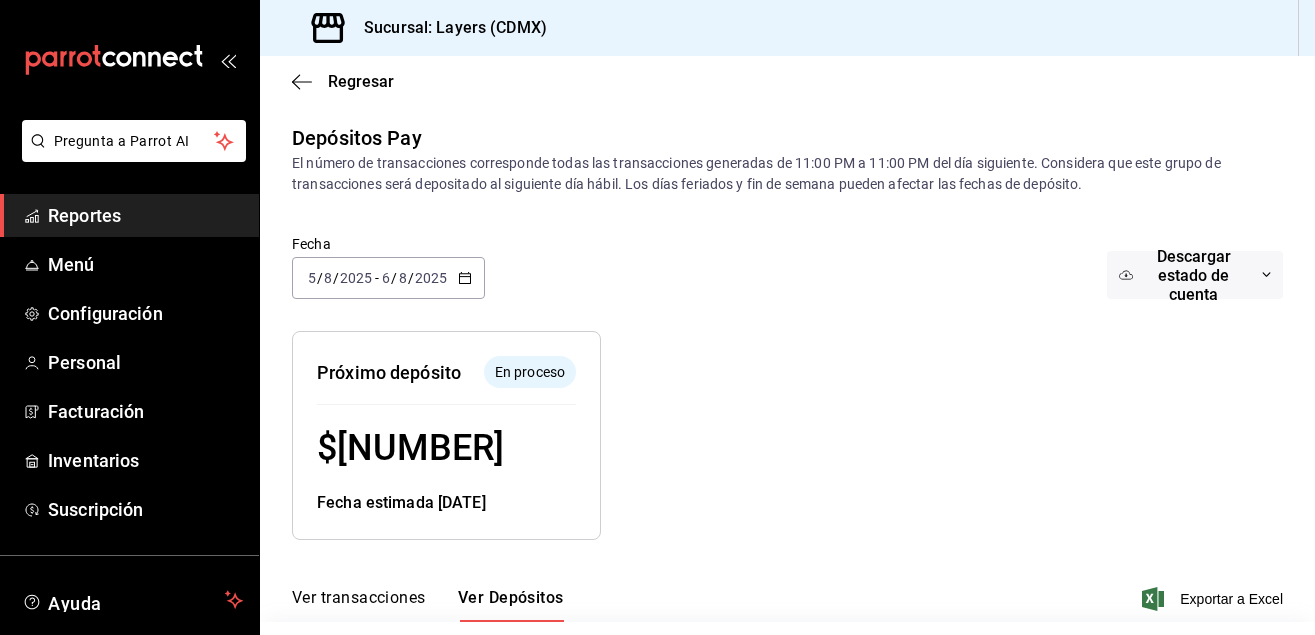 click on "2025-08-05 5 / 8 / 2025 - 2025-08-06 6 / 8 / 2025" at bounding box center (388, 278) 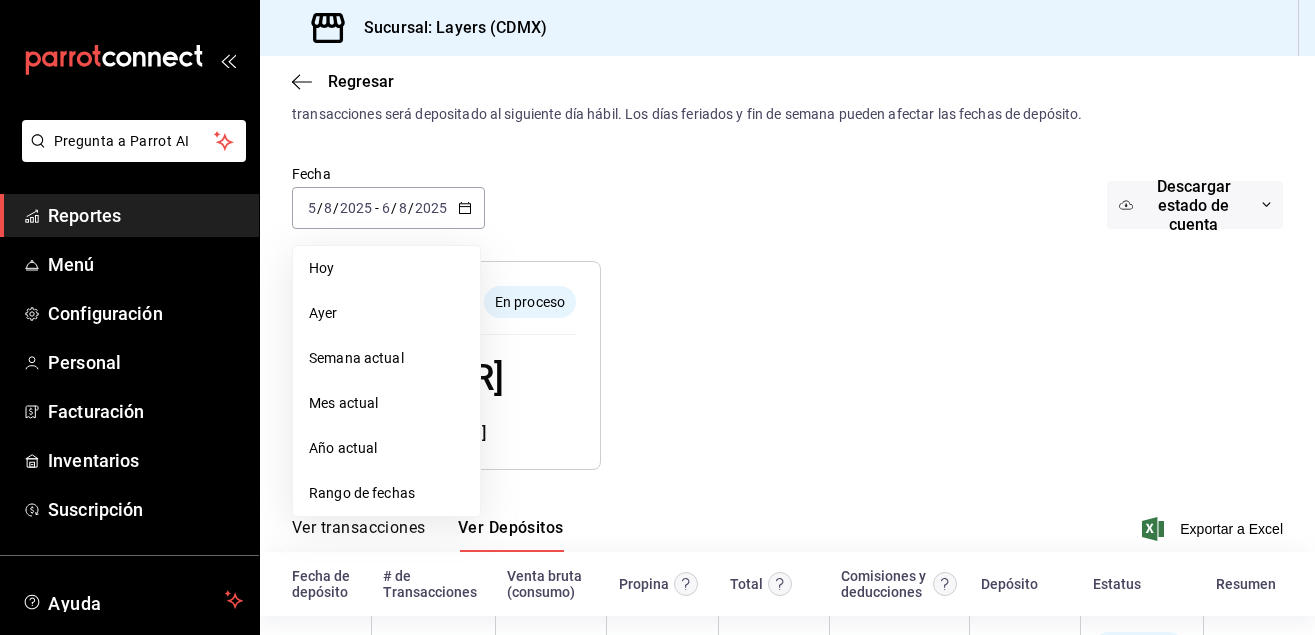 scroll, scrollTop: 102, scrollLeft: 0, axis: vertical 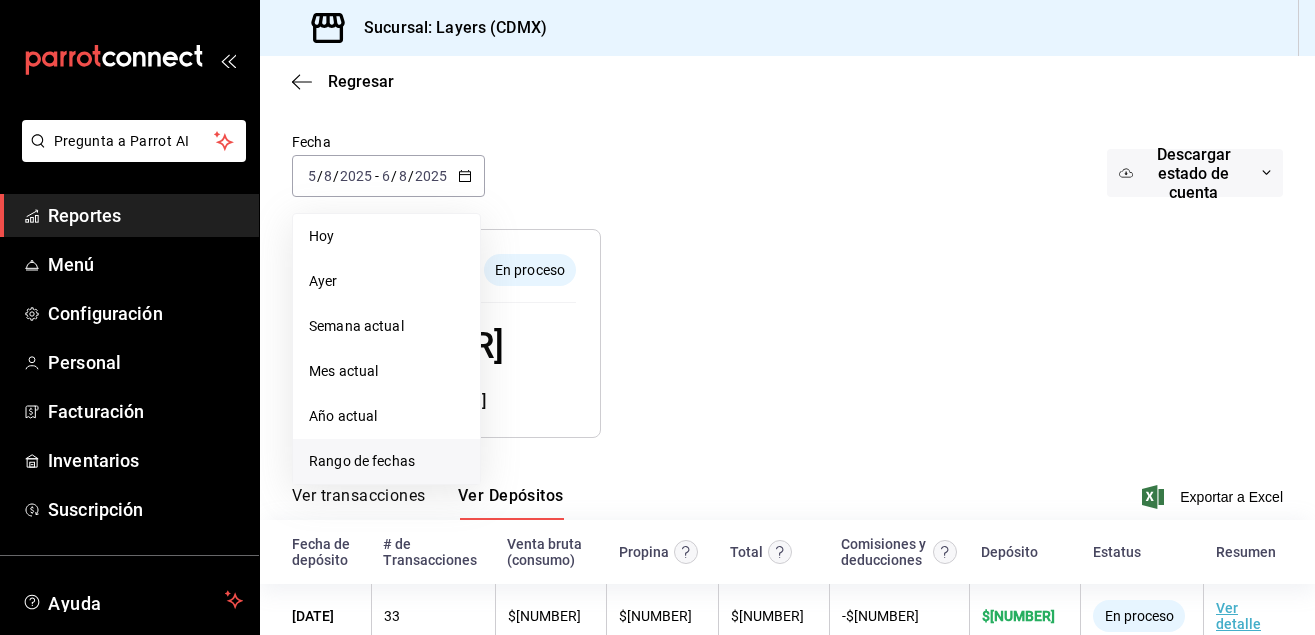 click on "Rango de fechas" at bounding box center (386, 461) 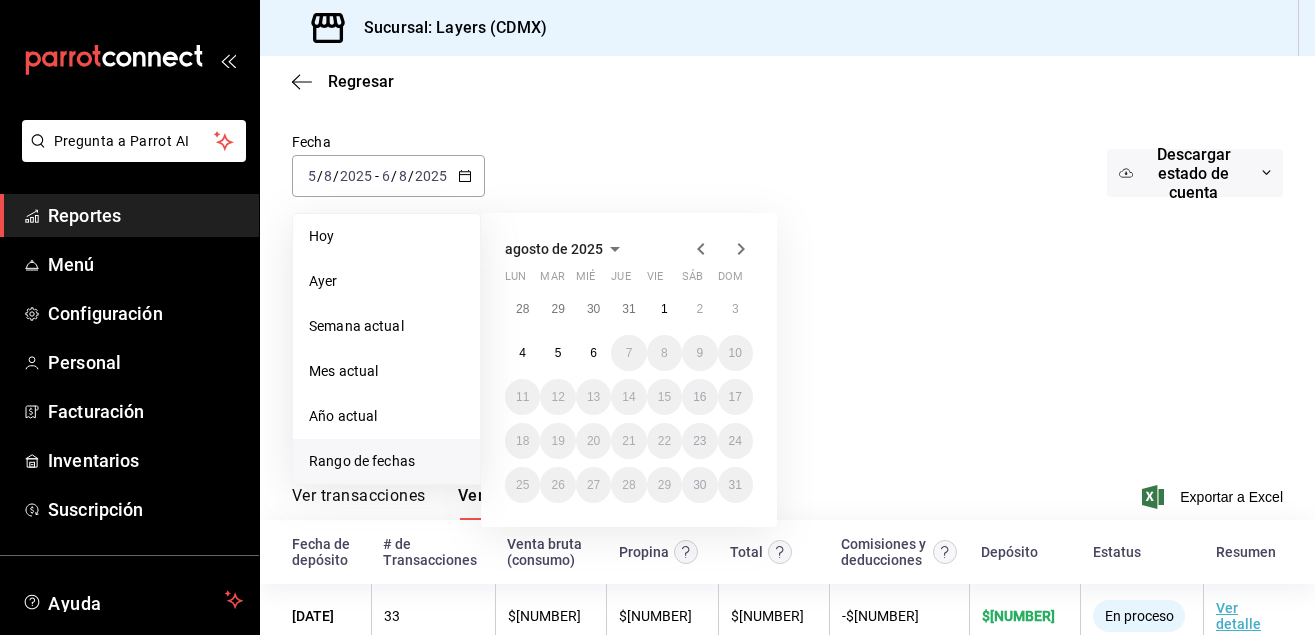 click 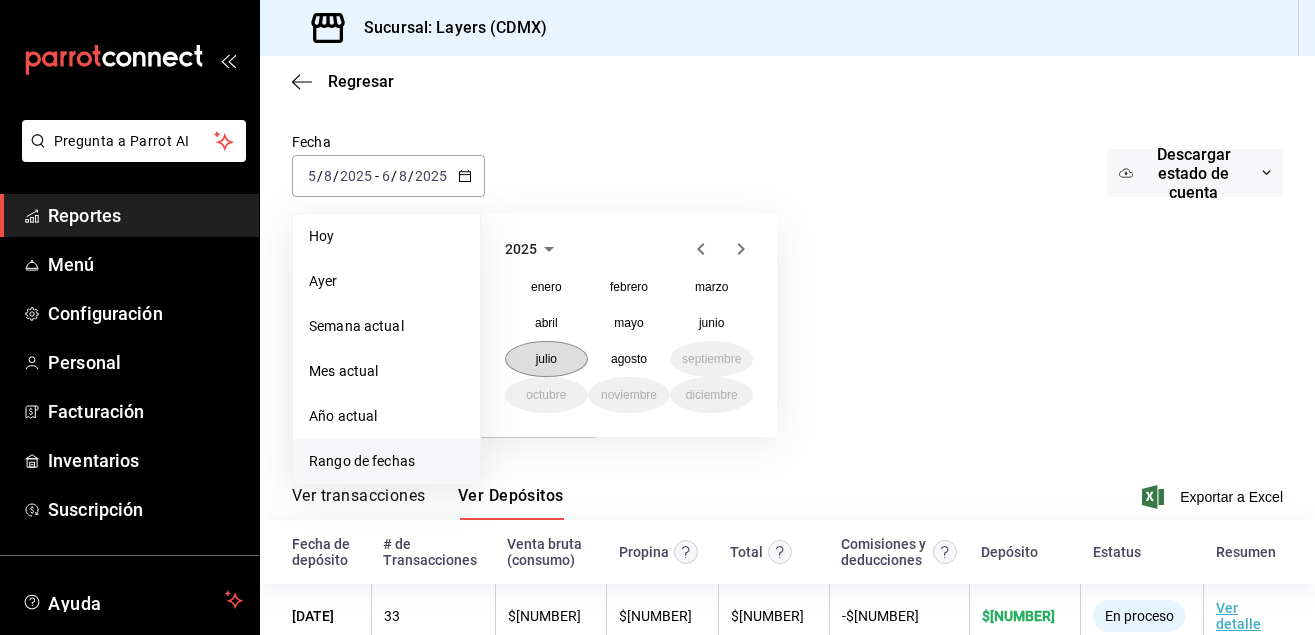 click on "julio" at bounding box center [546, 359] 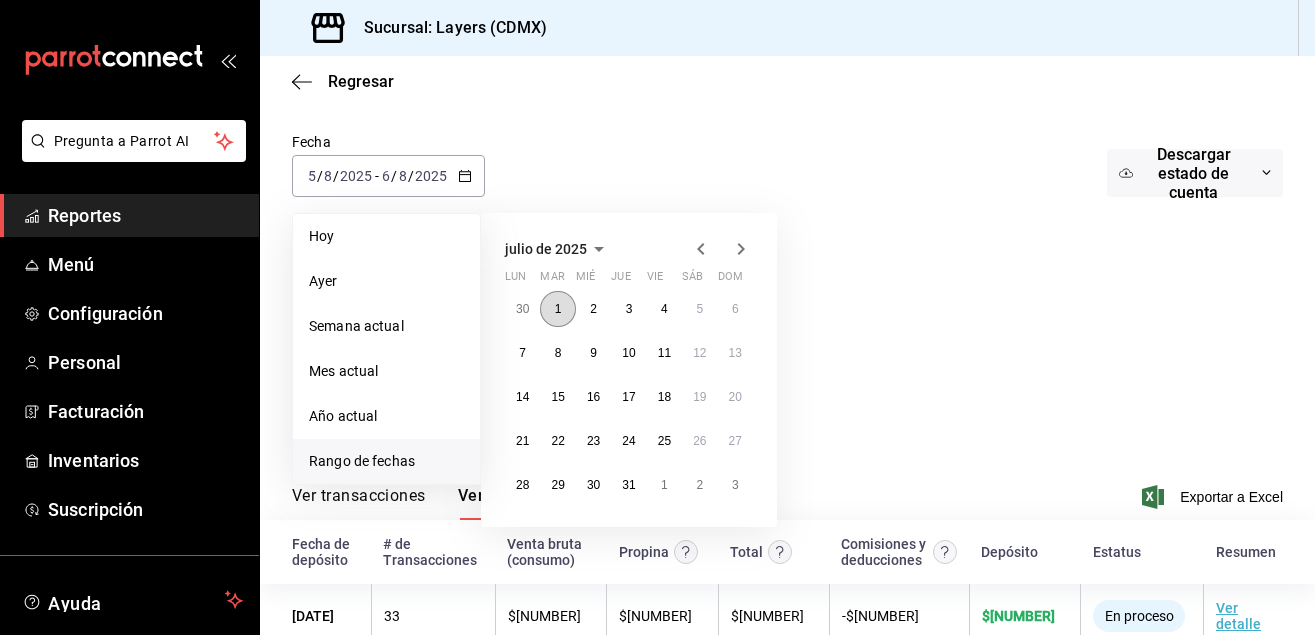 click on "1" at bounding box center [557, 309] 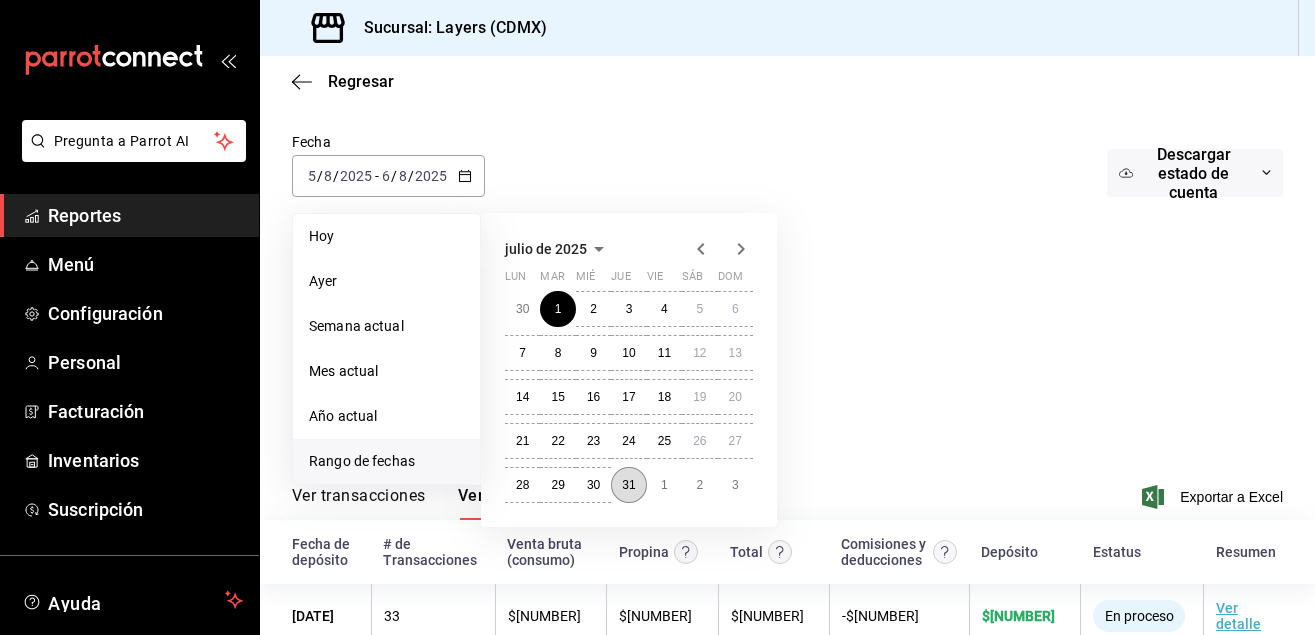 click on "31" at bounding box center (628, 485) 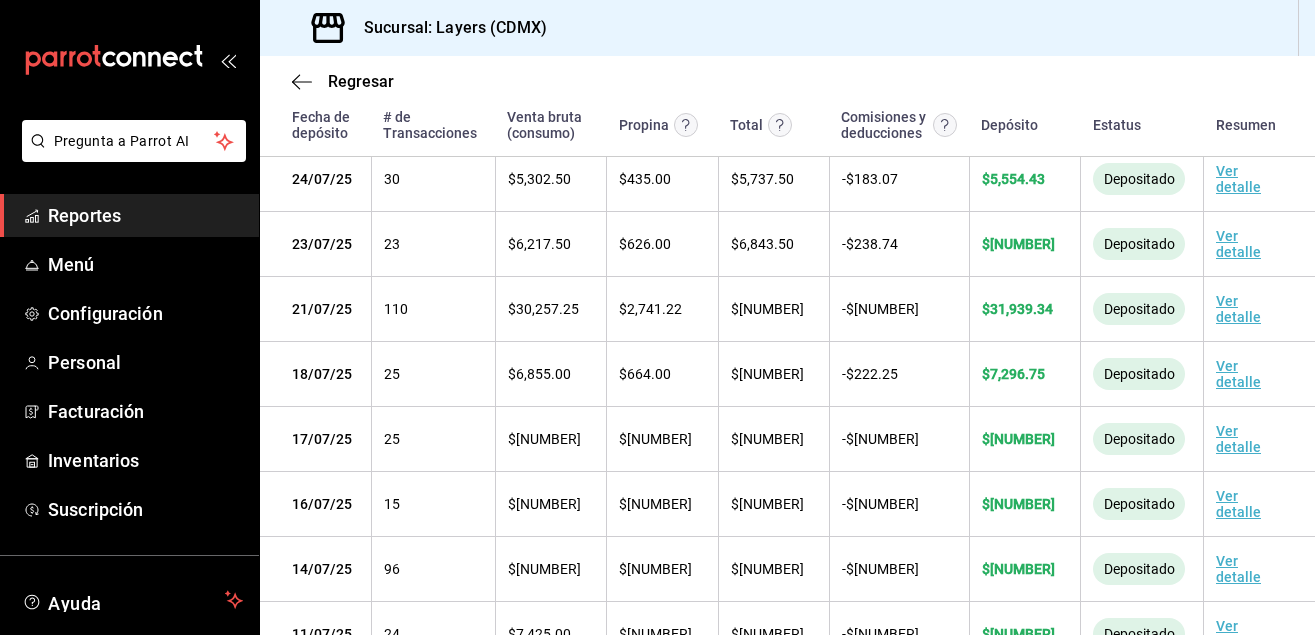 scroll, scrollTop: 874, scrollLeft: 0, axis: vertical 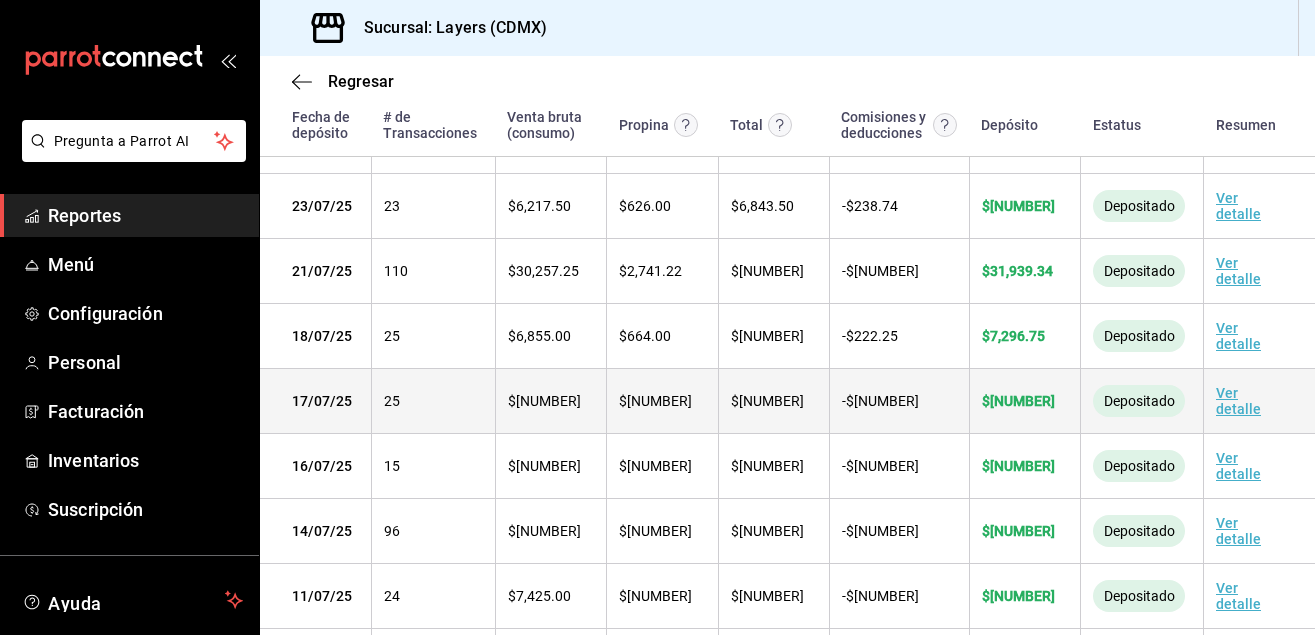 click on "Ver detalle" at bounding box center [1238, 401] 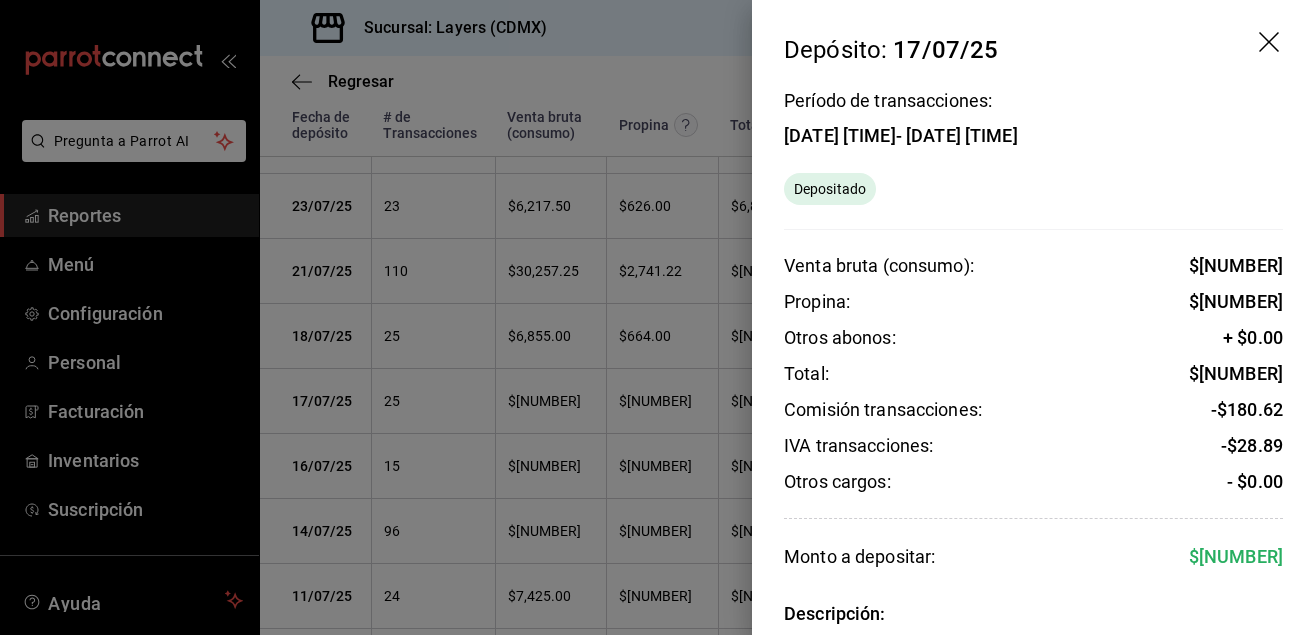 click 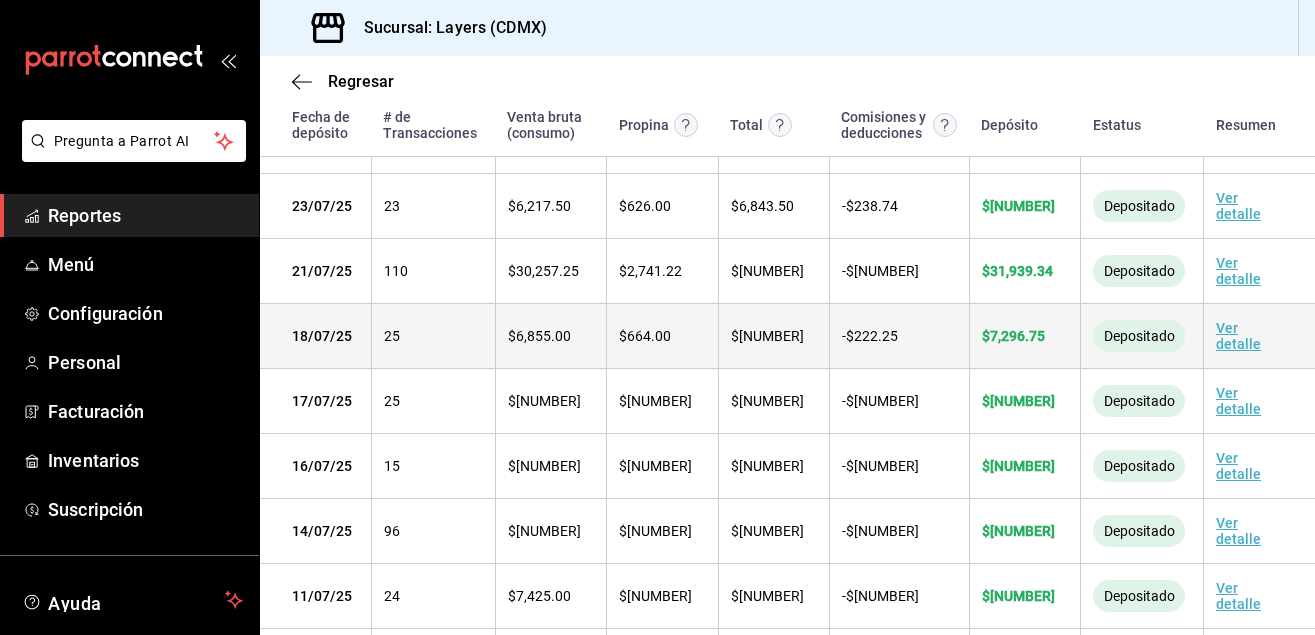 click on "Ver detalle" at bounding box center [1238, 336] 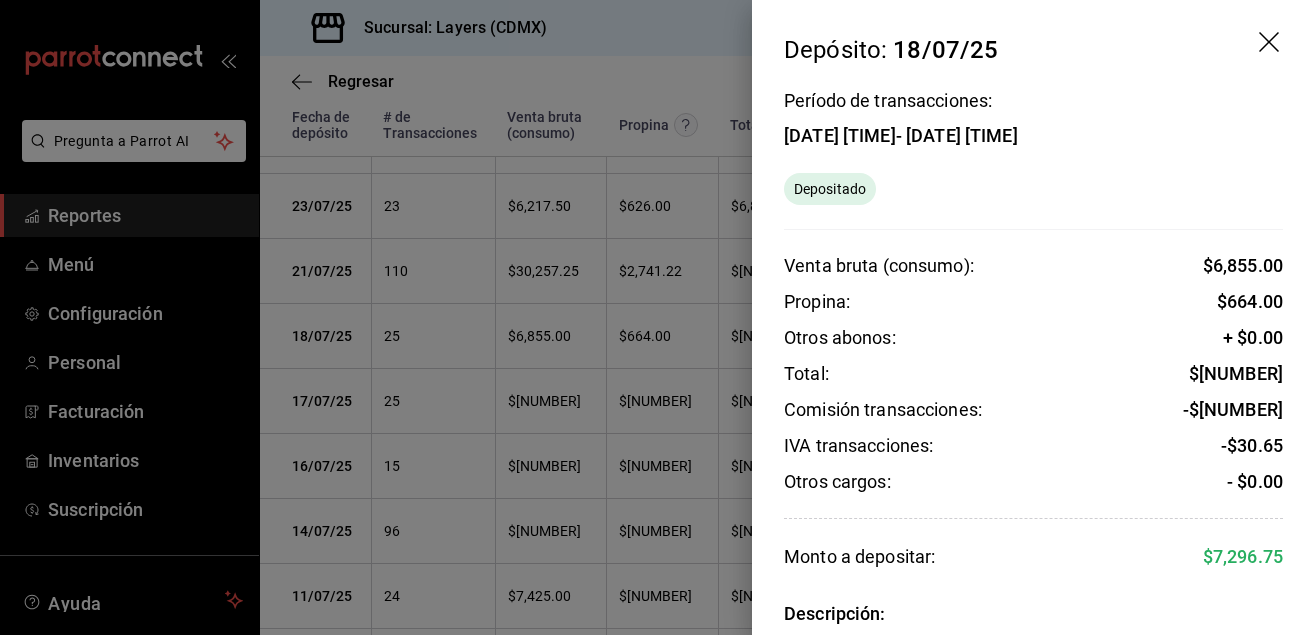 click 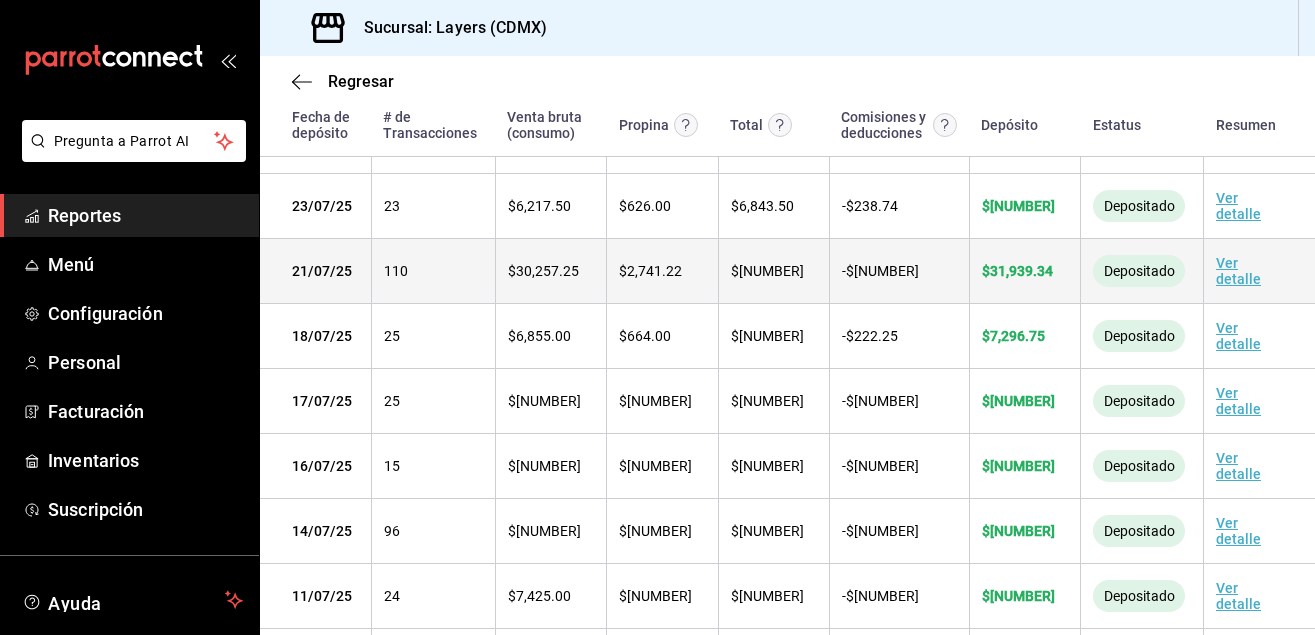 click on "Ver detalle" at bounding box center [1238, 271] 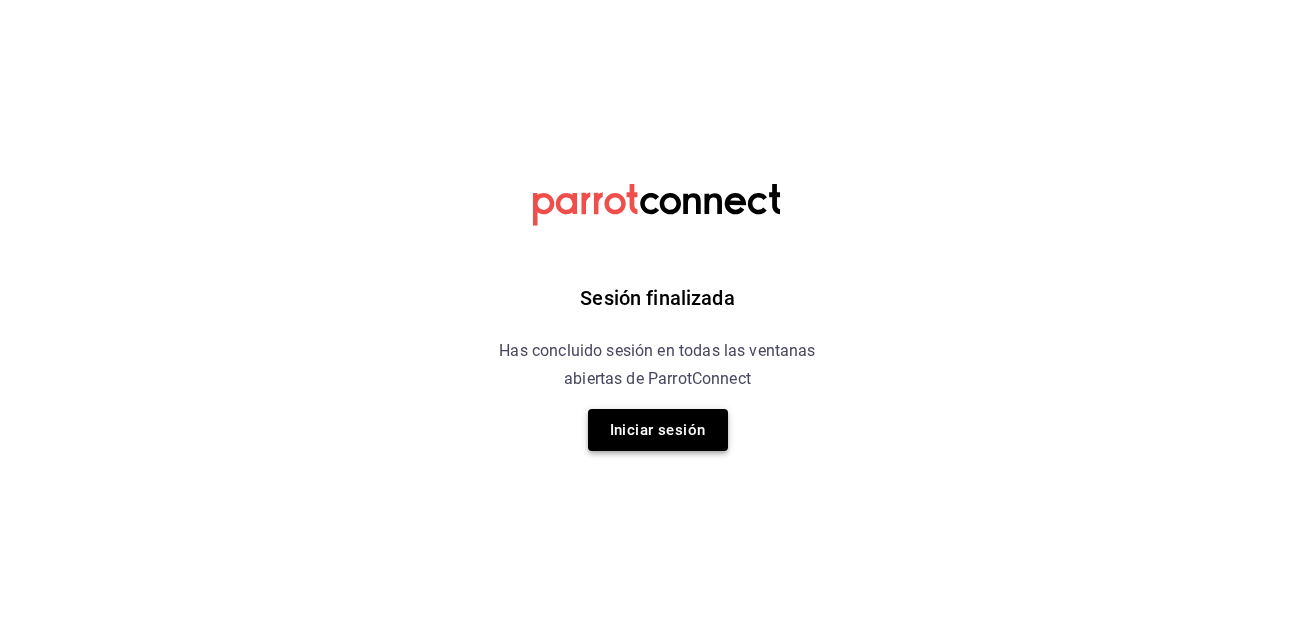click on "Iniciar sesión" at bounding box center [658, 430] 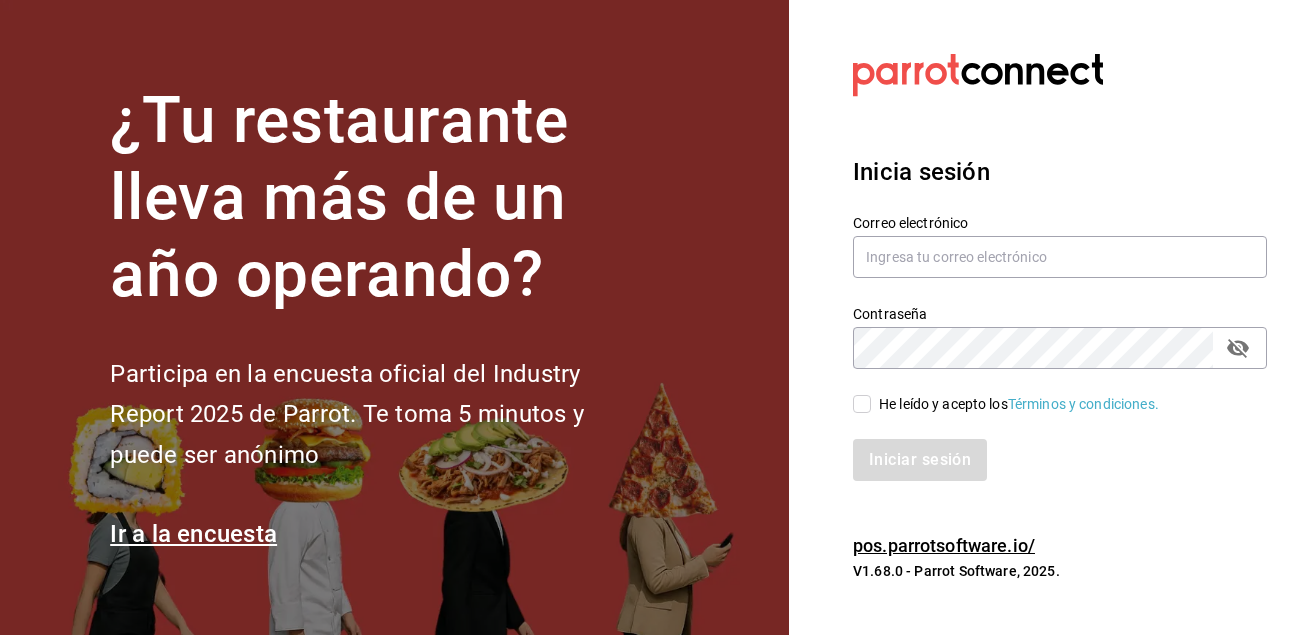 type on "marysol.ruiz@capitalmedia.mx" 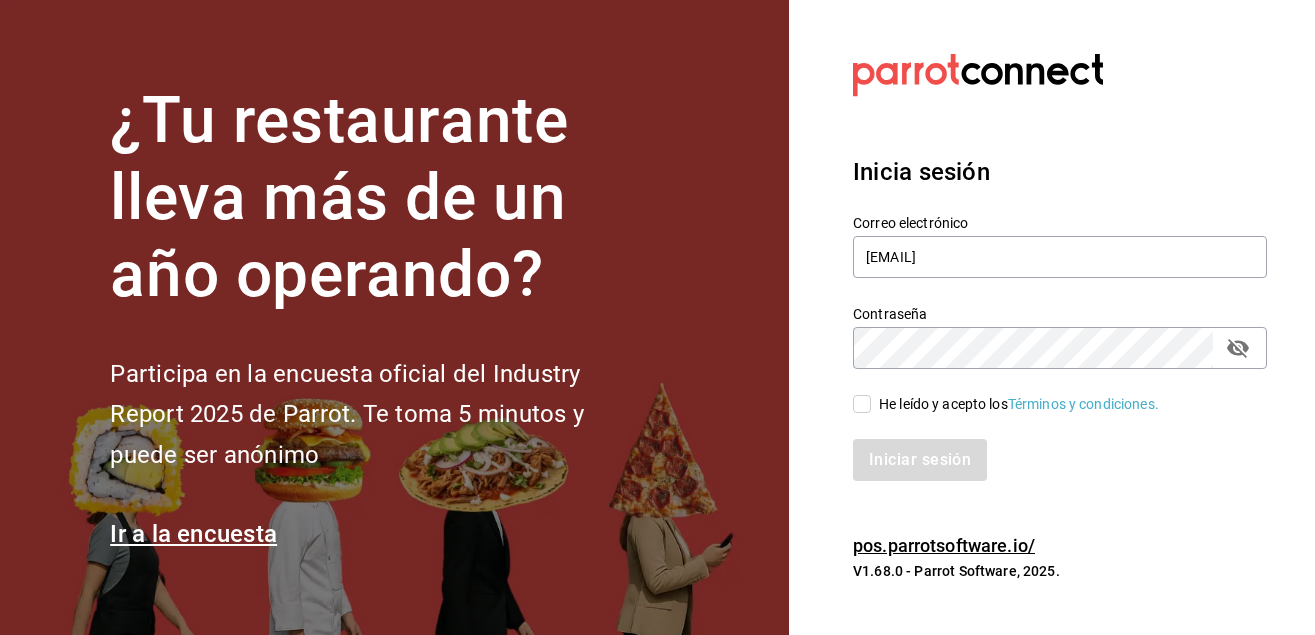 click on "He leído y acepto los  Términos y condiciones." at bounding box center (862, 404) 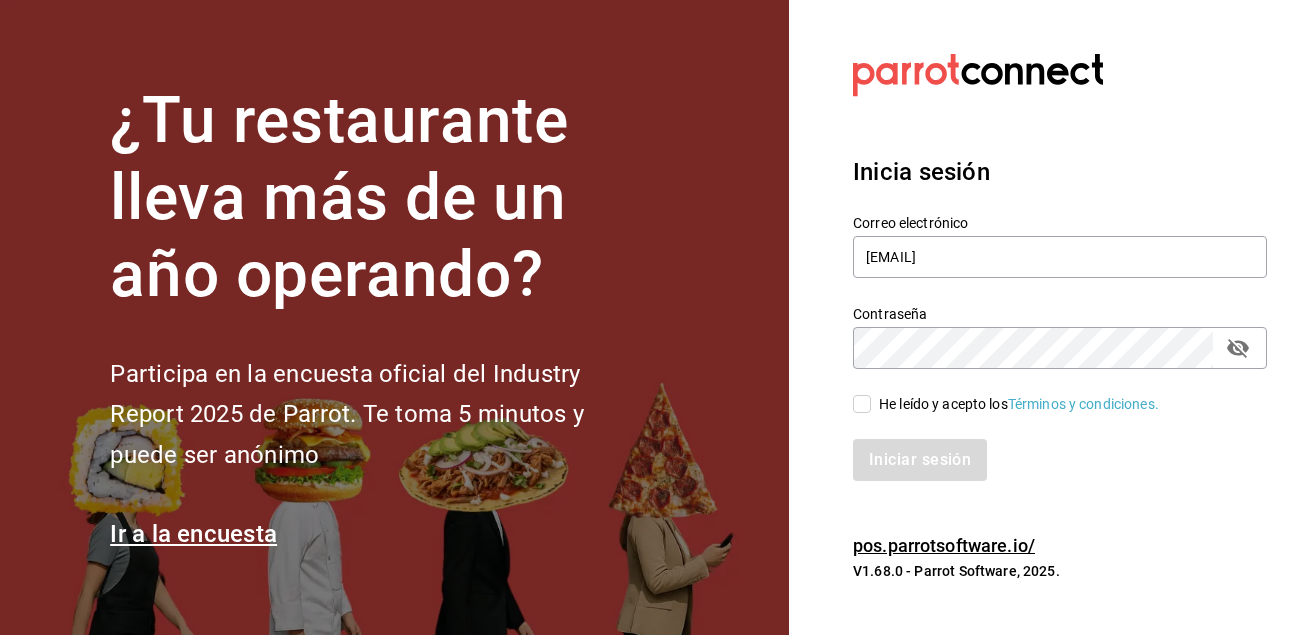 checkbox on "true" 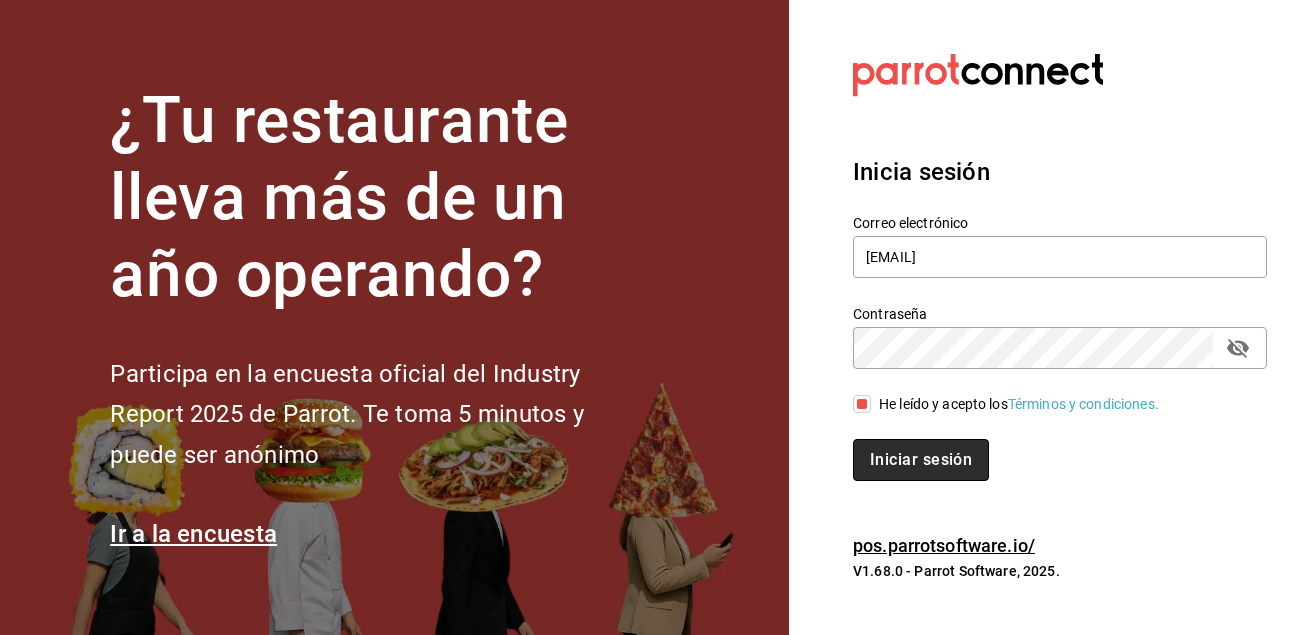 click on "Iniciar sesión" at bounding box center (921, 460) 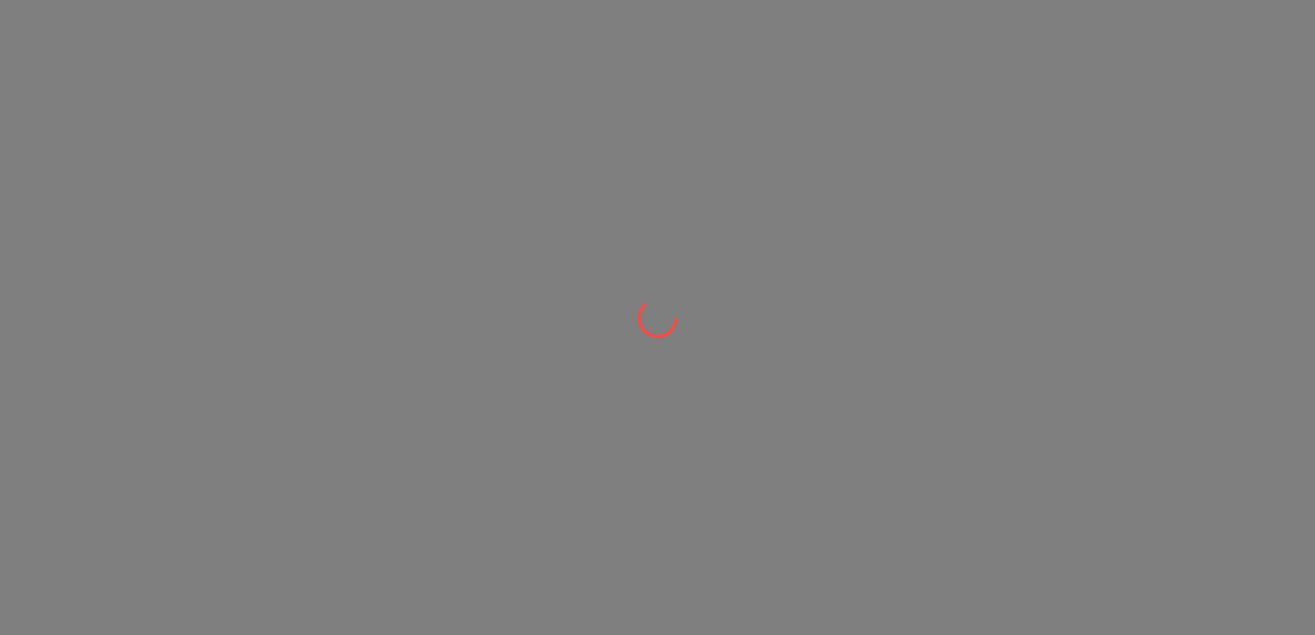 scroll, scrollTop: 0, scrollLeft: 0, axis: both 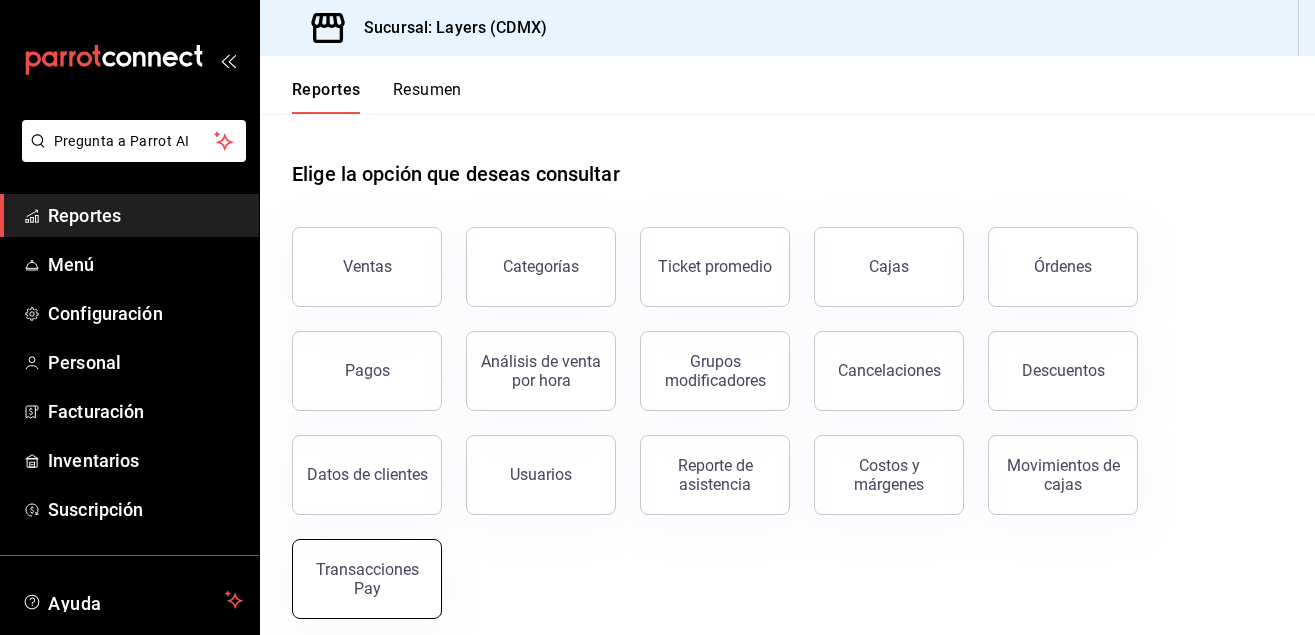 click on "Transacciones Pay" at bounding box center (367, 579) 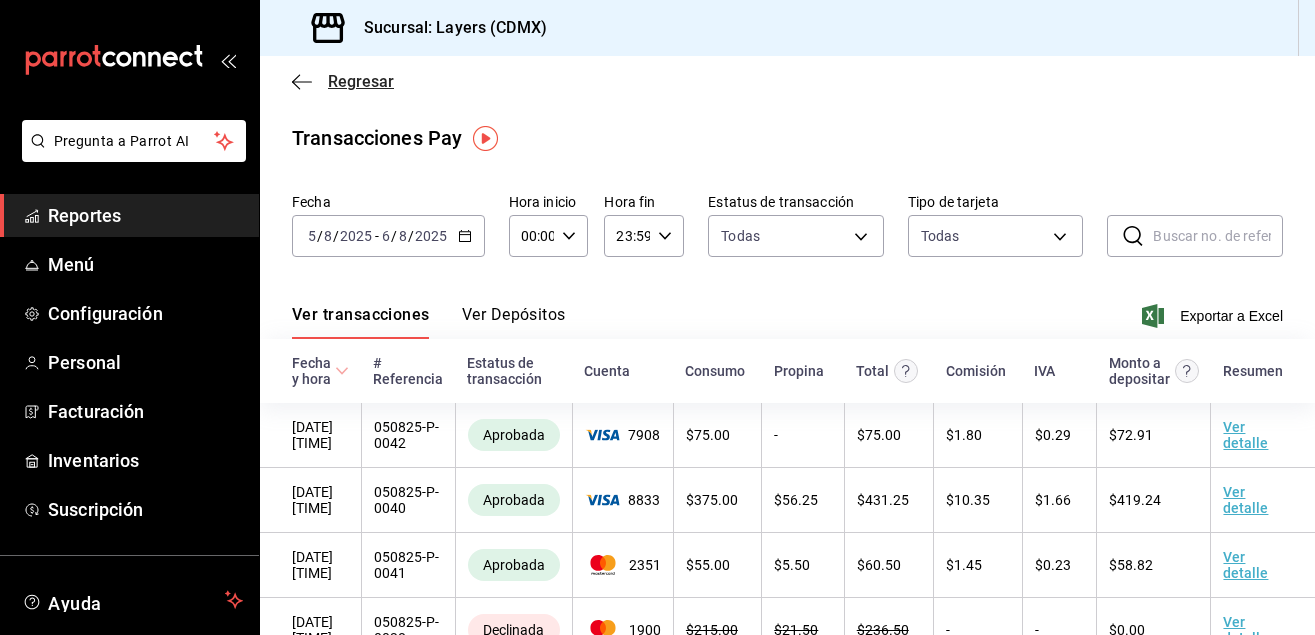 click on "Regresar" at bounding box center (361, 81) 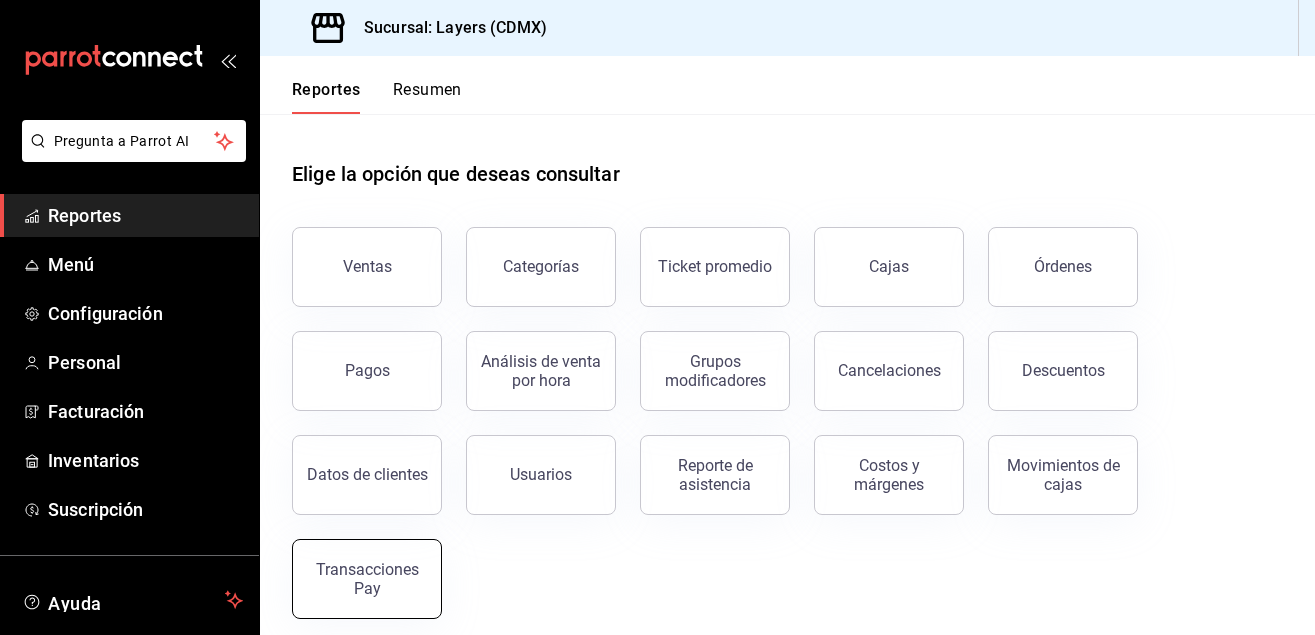 click on "Transacciones Pay" at bounding box center [367, 579] 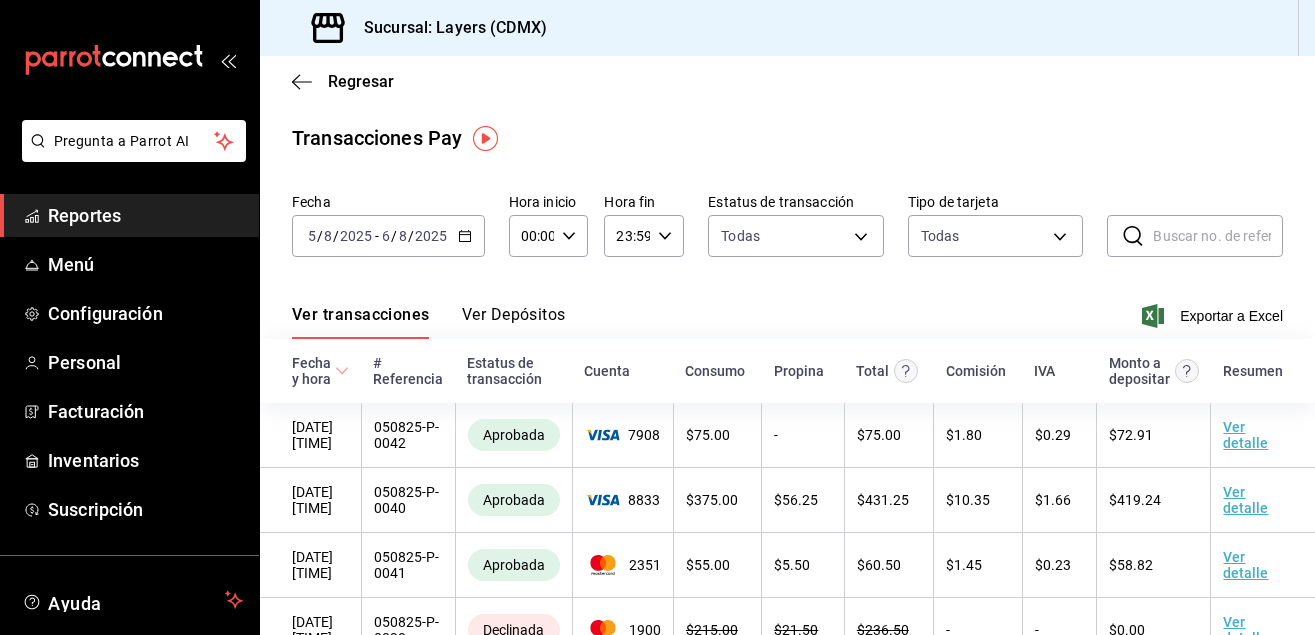 click on "Ver transacciones Ver Depósitos Exportar a Excel" at bounding box center (787, 310) 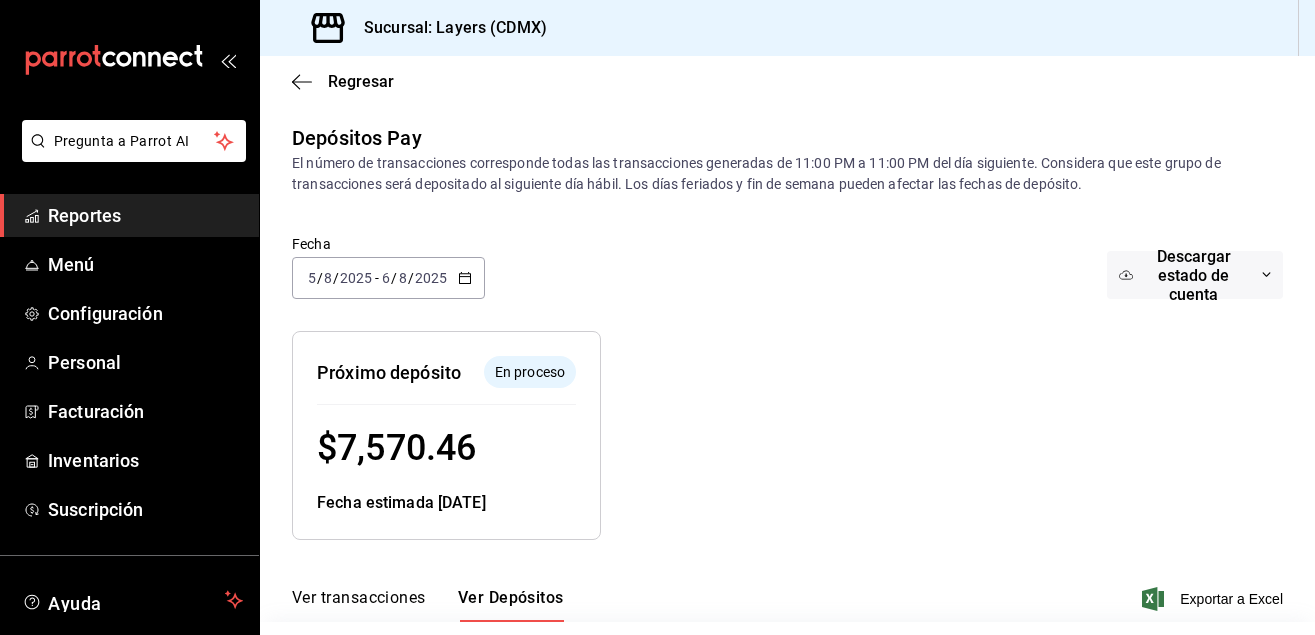 click on "/" at bounding box center [411, 278] 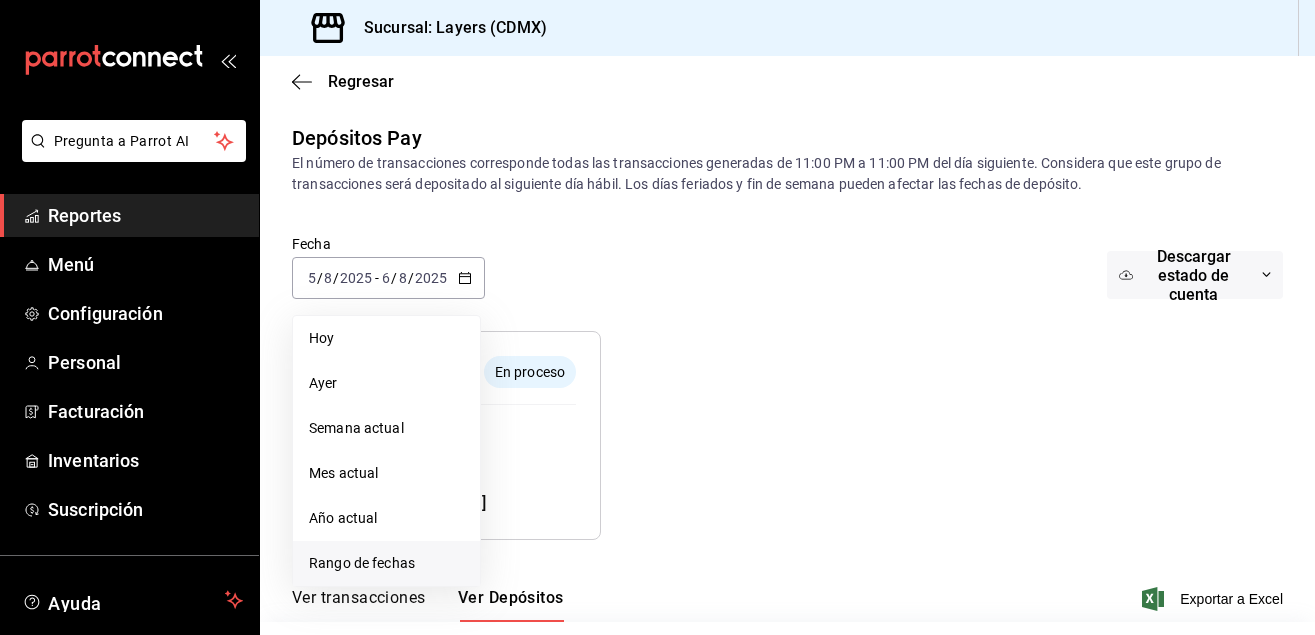 click on "Rango de fechas" at bounding box center [386, 563] 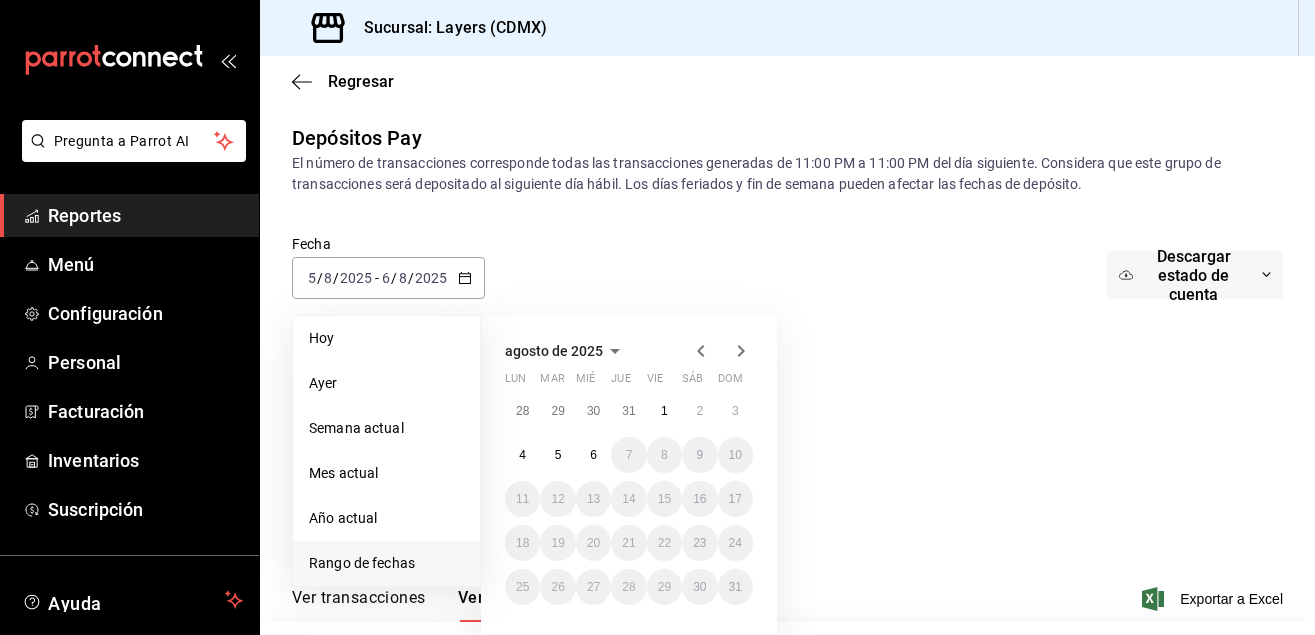 click 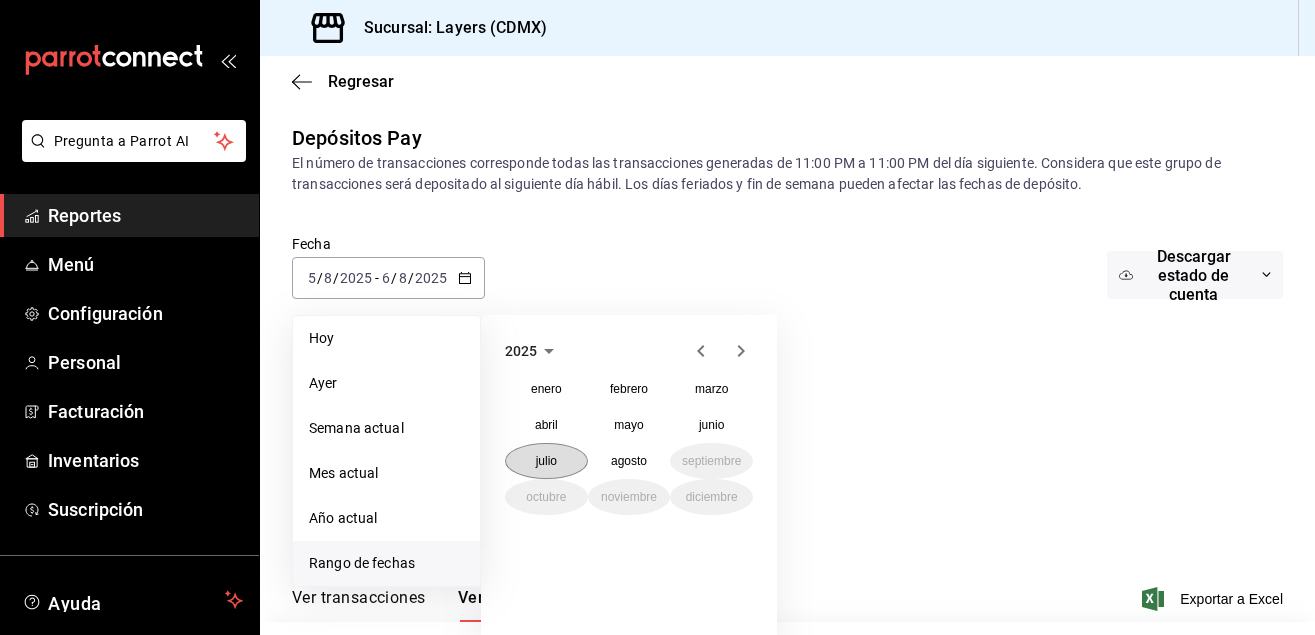 click on "julio" at bounding box center (546, 461) 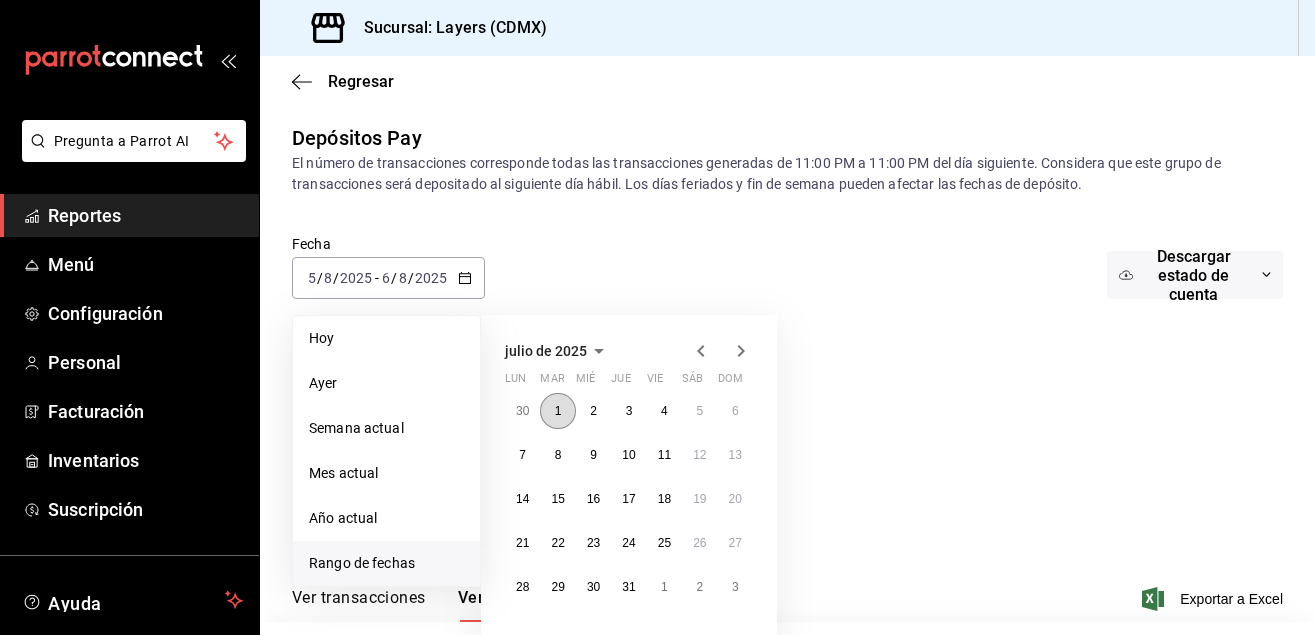 click on "1" at bounding box center [557, 411] 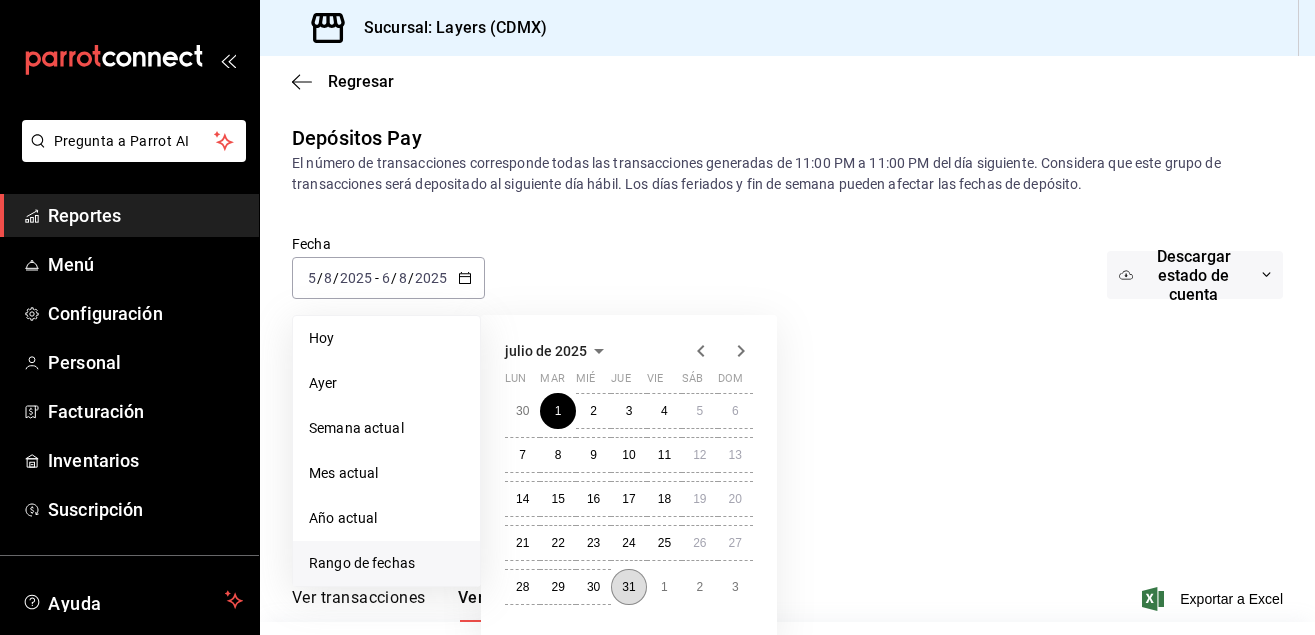 click on "31" at bounding box center (628, 587) 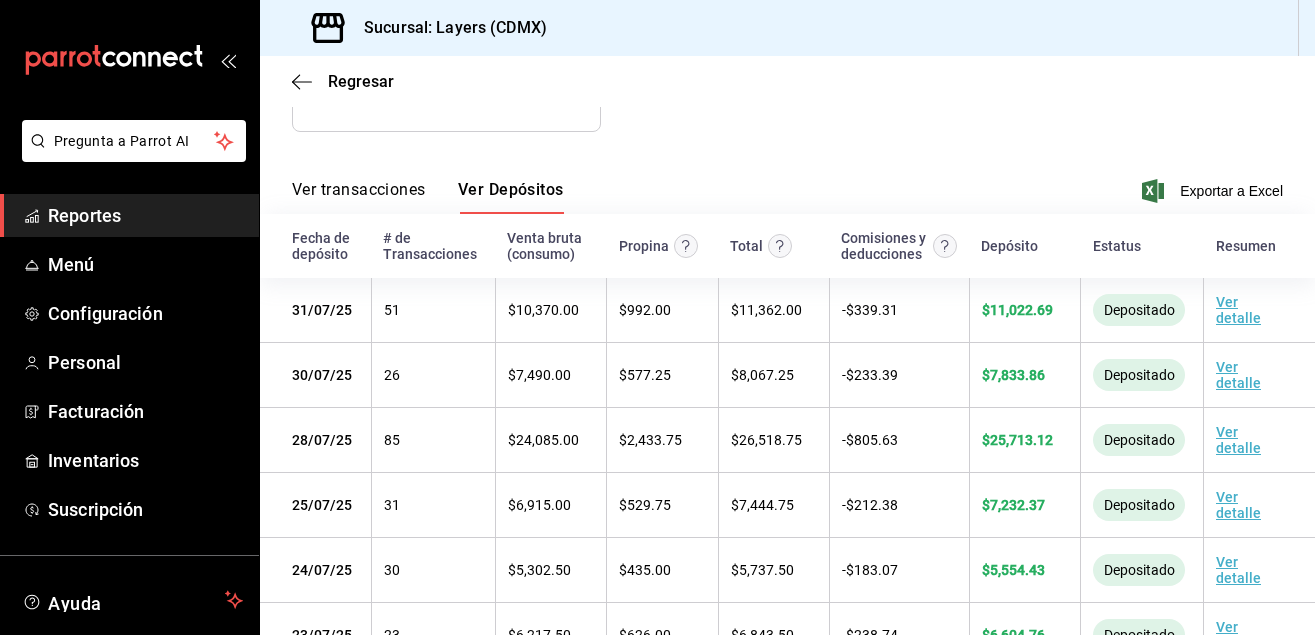 scroll, scrollTop: 510, scrollLeft: 0, axis: vertical 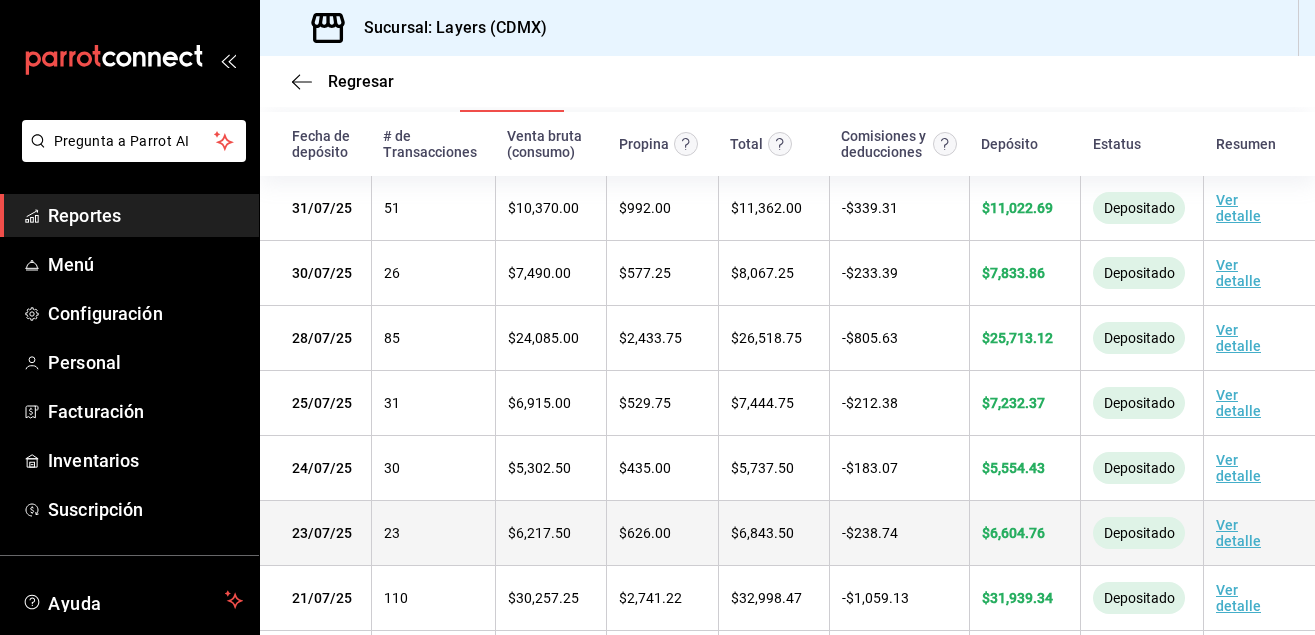 click on "Ver detalle" at bounding box center [1238, 533] 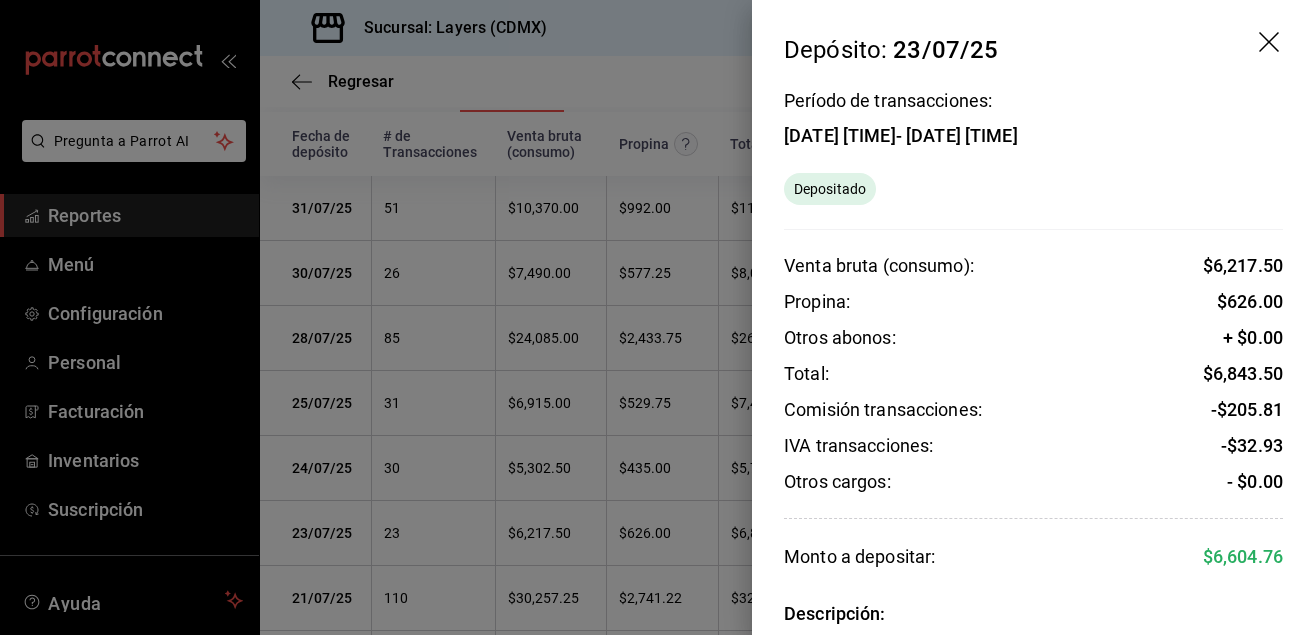 click on "Depósito:   [DATE]" at bounding box center [1033, 34] 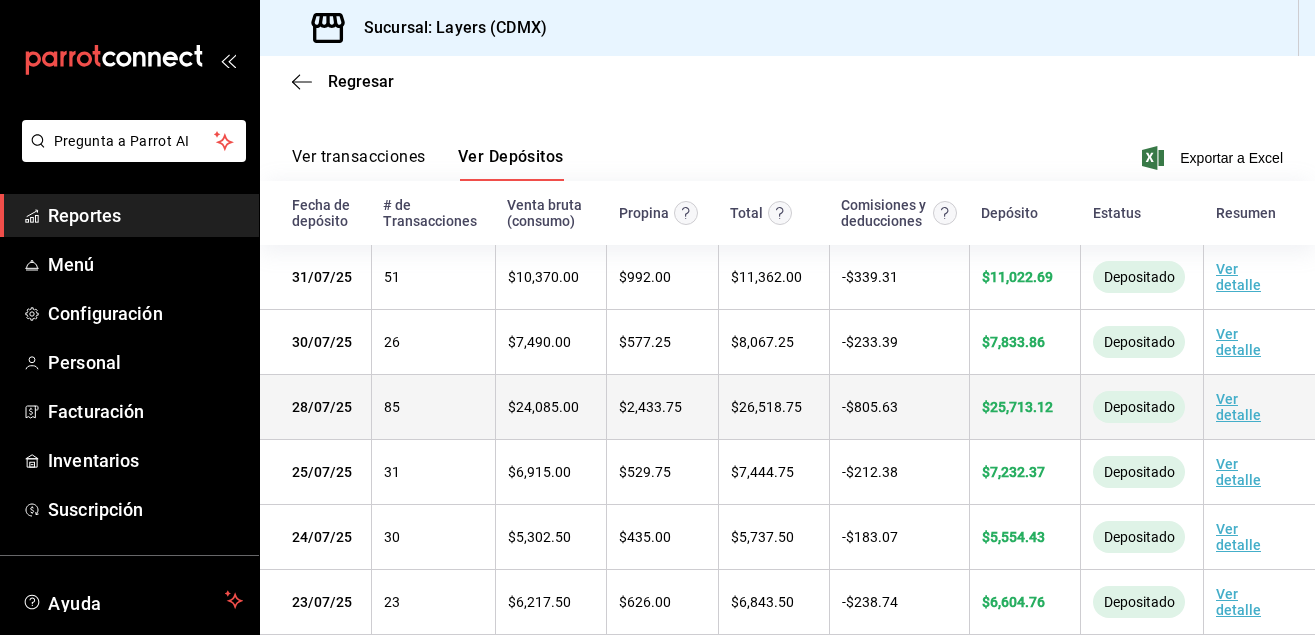 scroll, scrollTop: 408, scrollLeft: 0, axis: vertical 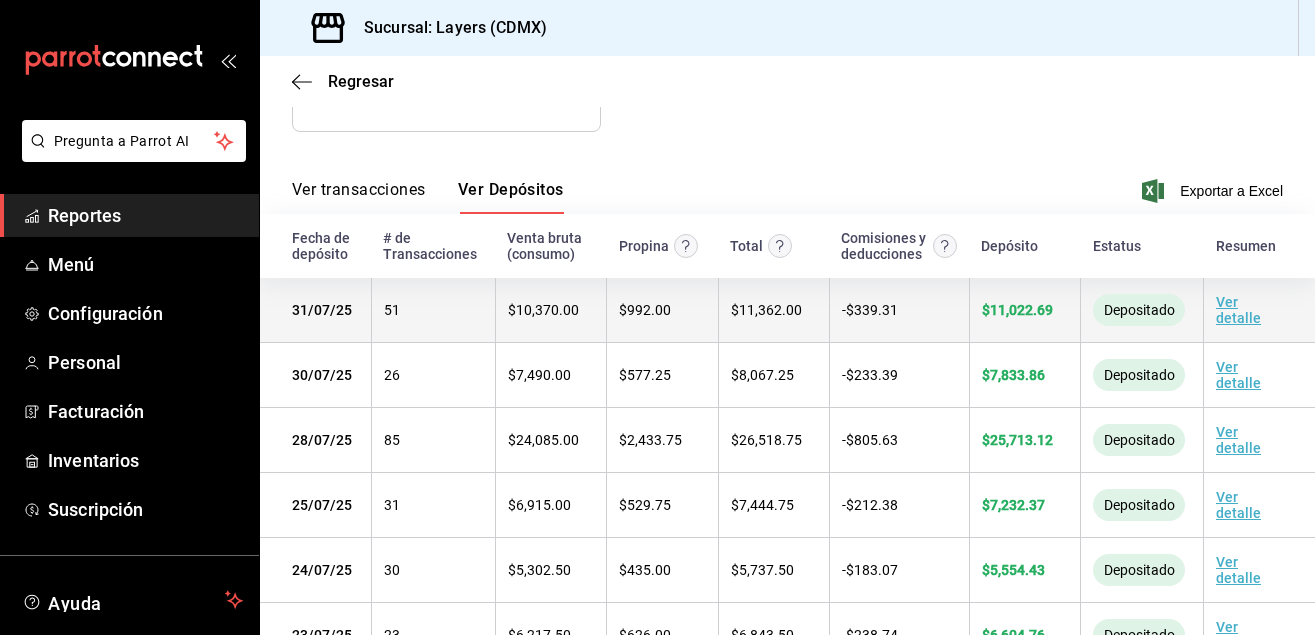 click on "Ver detalle" at bounding box center (1238, 310) 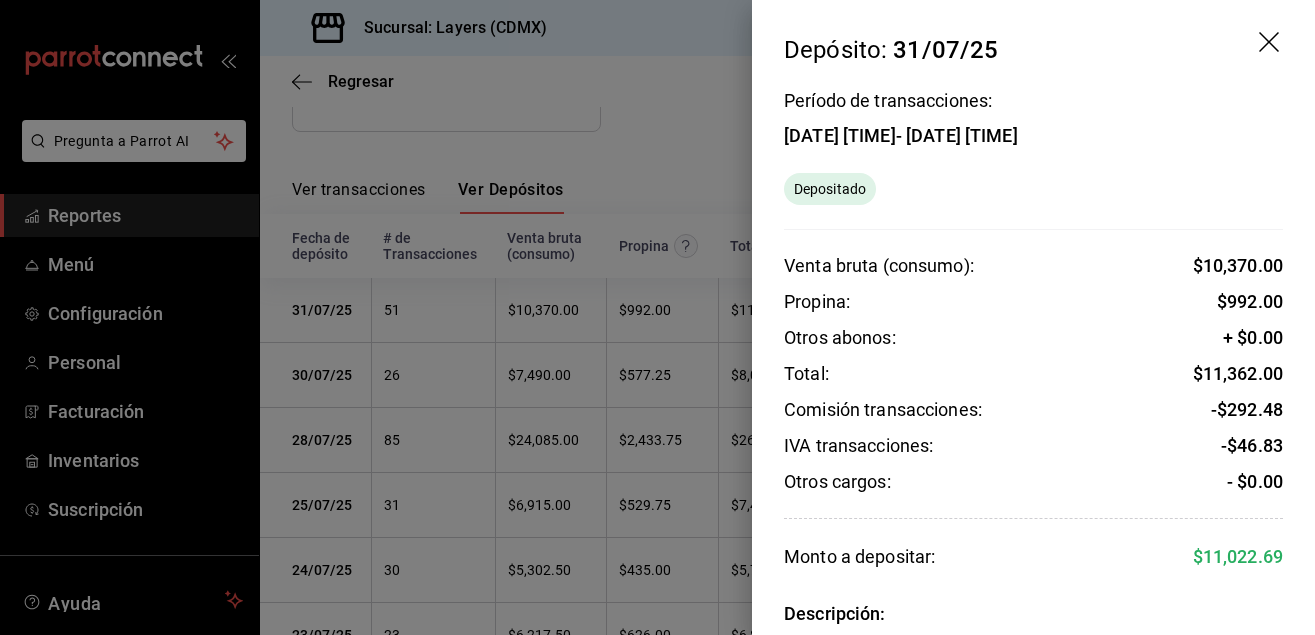 click 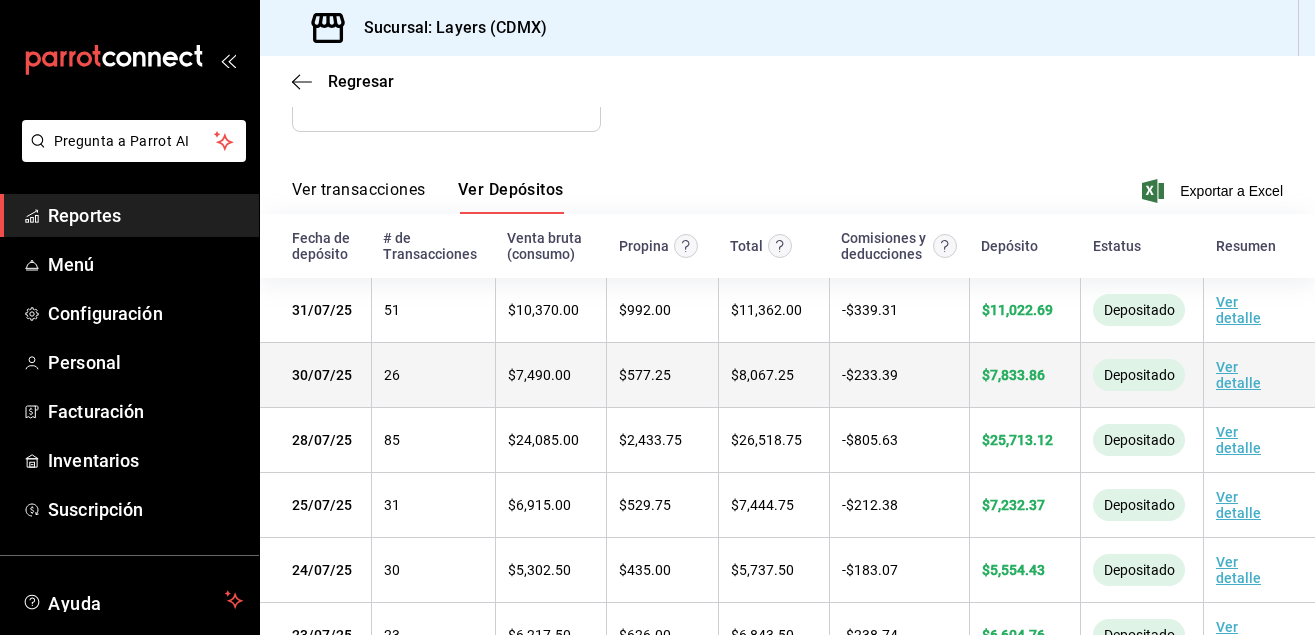 click on "Ver detalle" at bounding box center [1238, 375] 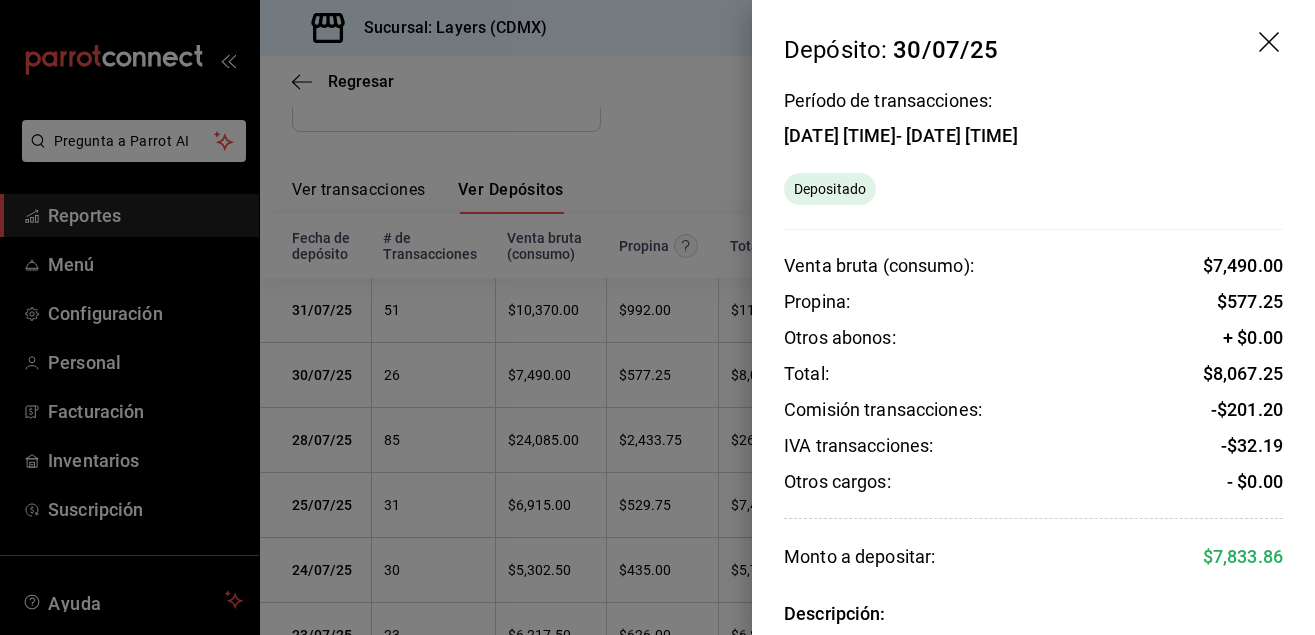 click 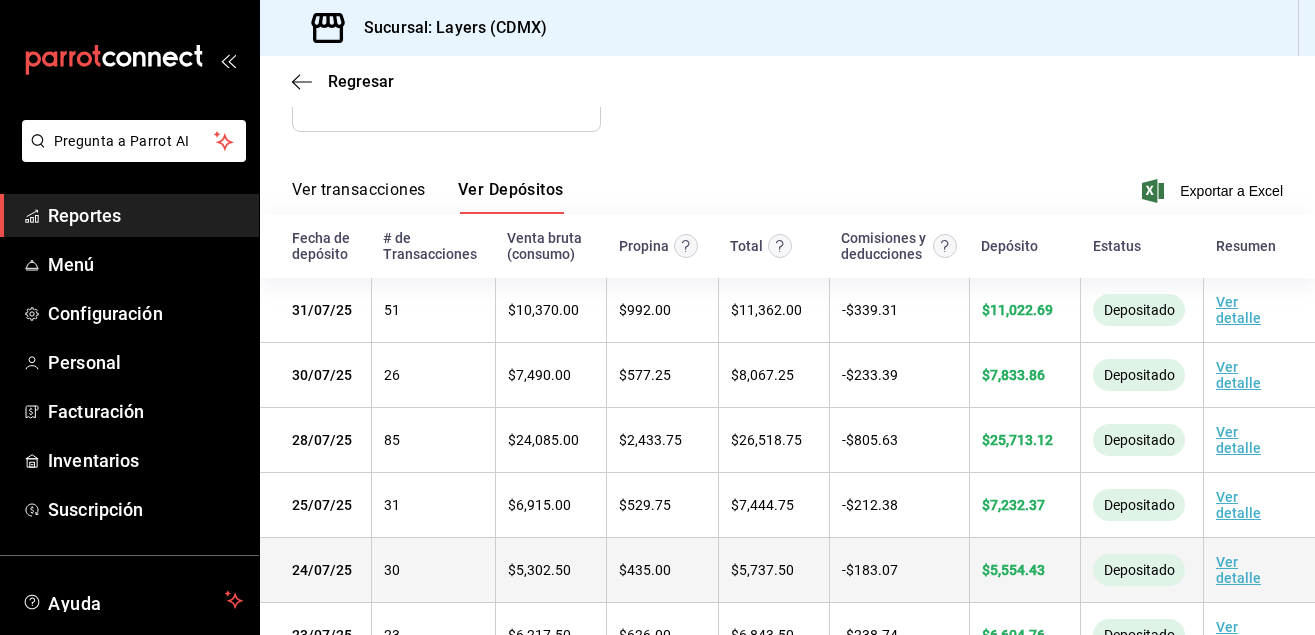 scroll, scrollTop: 510, scrollLeft: 0, axis: vertical 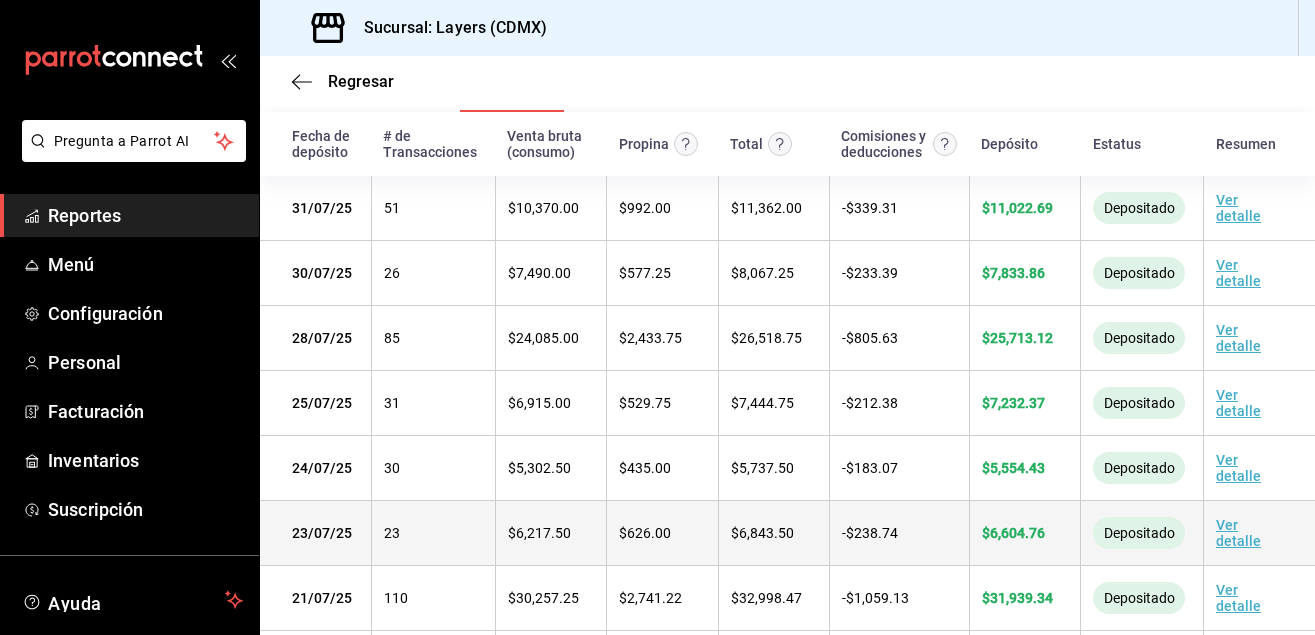click on "Ver detalle" at bounding box center [1238, 533] 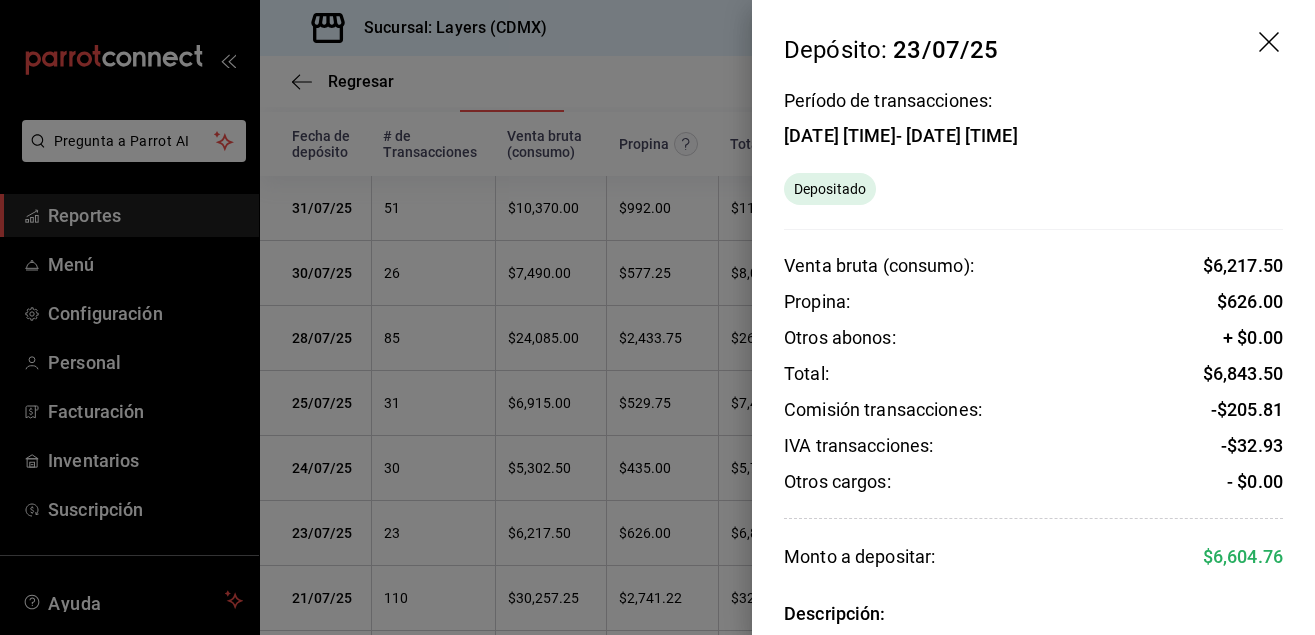 click 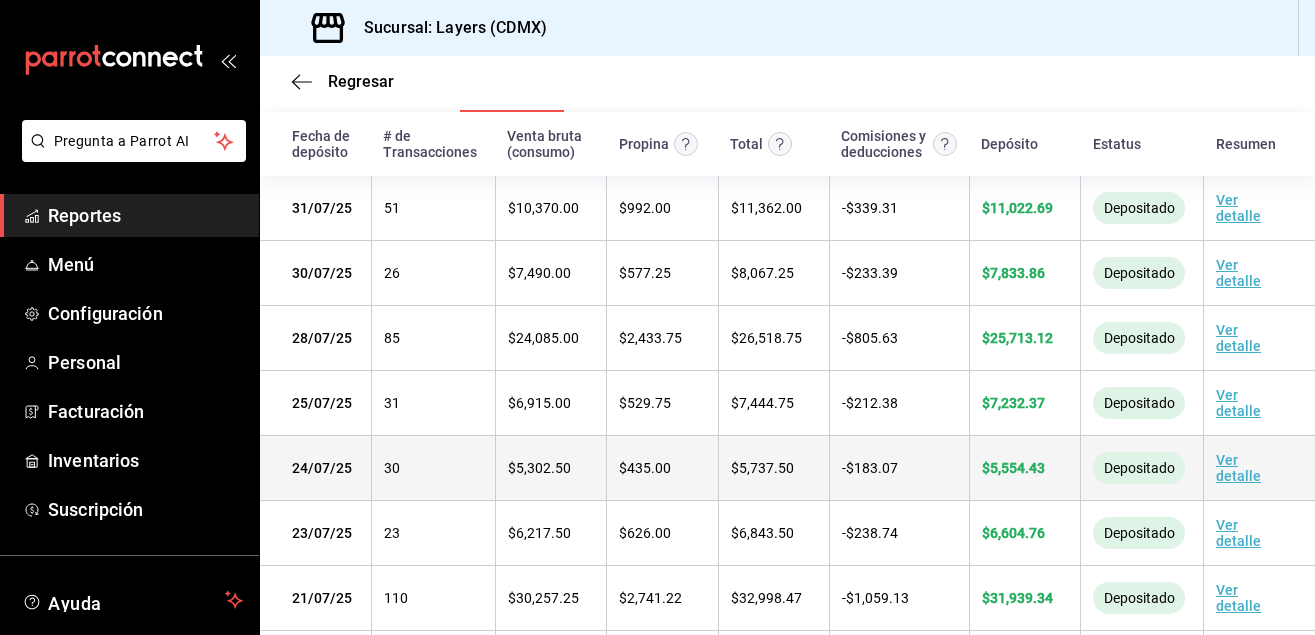 click on "Ver detalle" at bounding box center (1238, 468) 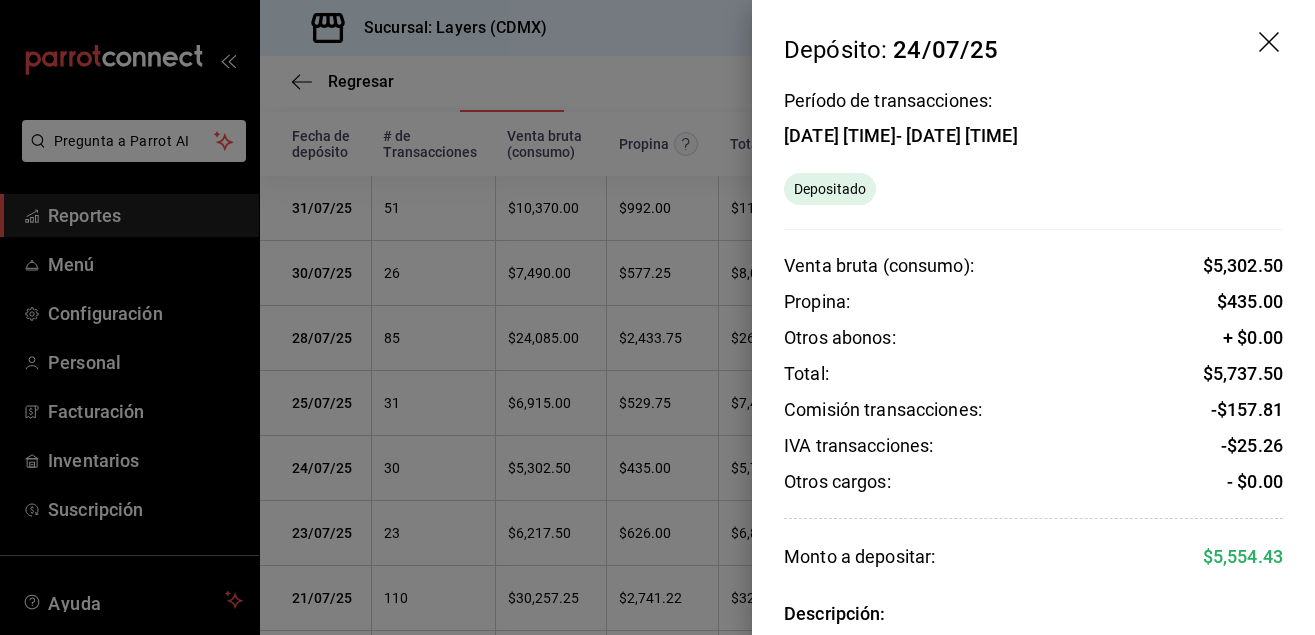 click 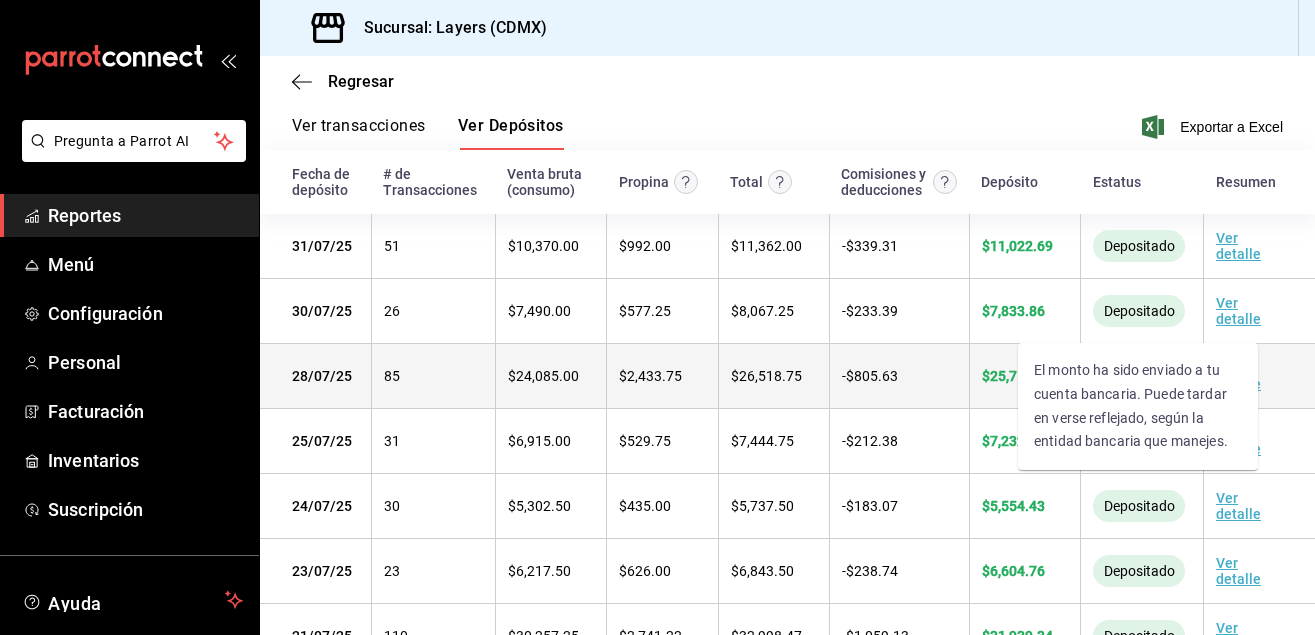 scroll, scrollTop: 510, scrollLeft: 0, axis: vertical 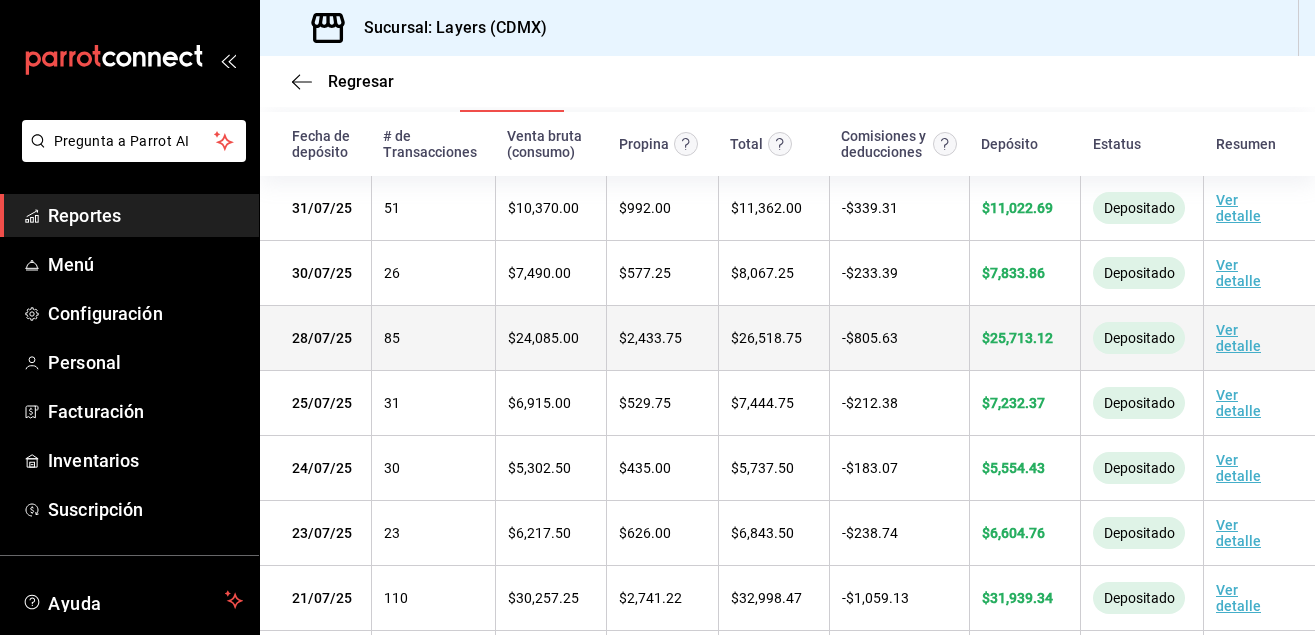 click on "Ver detalle" at bounding box center [1260, 338] 